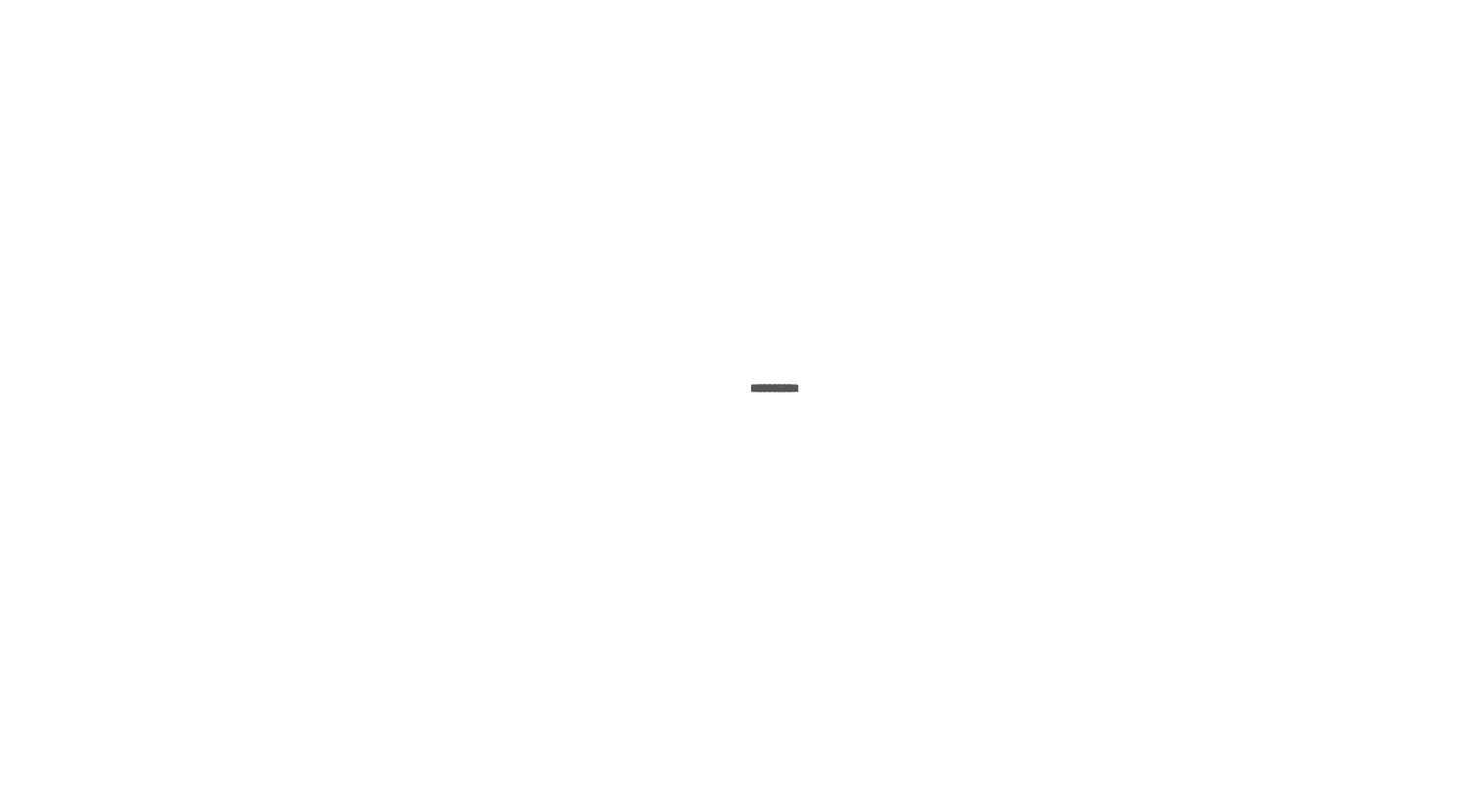 scroll, scrollTop: 0, scrollLeft: 0, axis: both 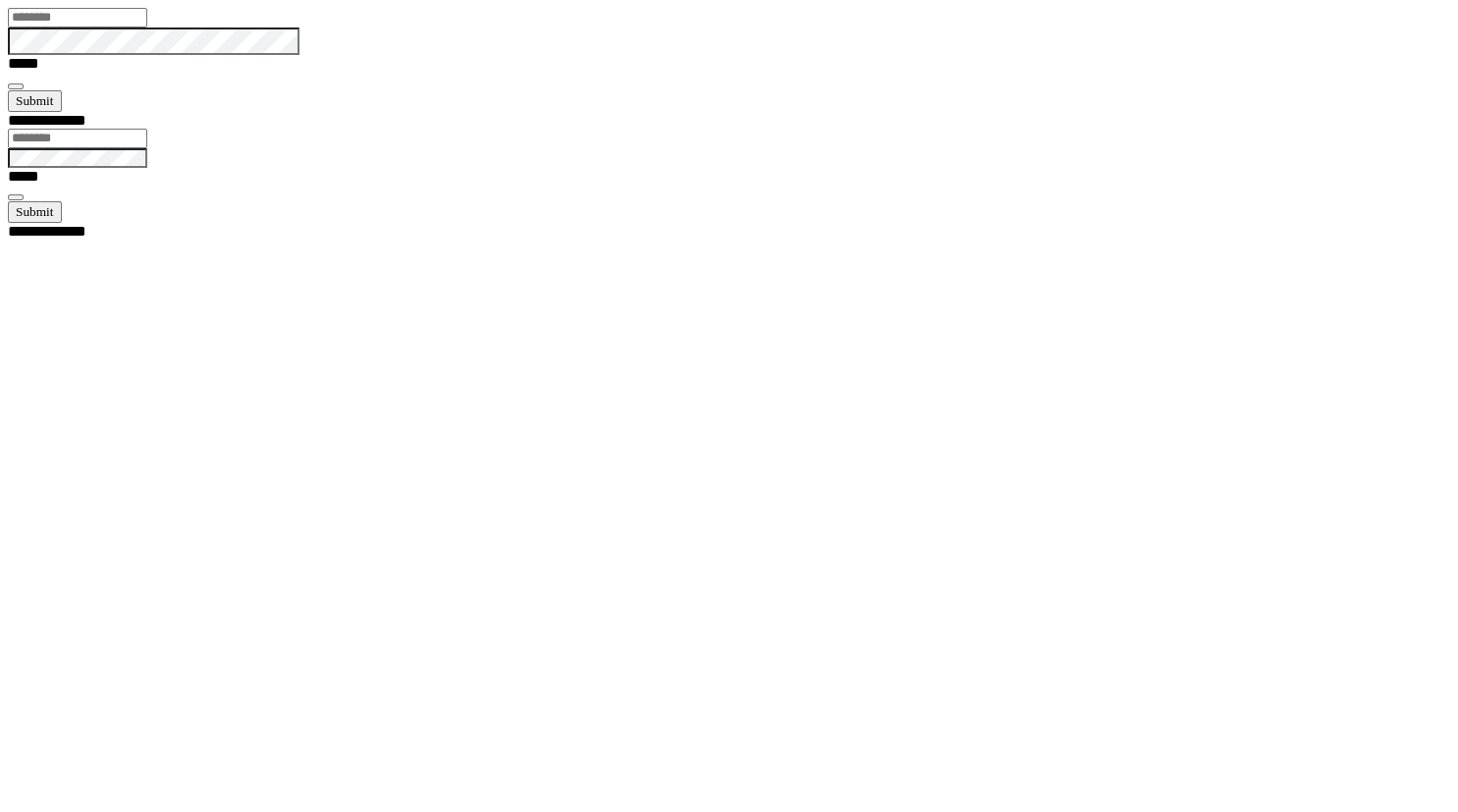 click at bounding box center [78, 18] 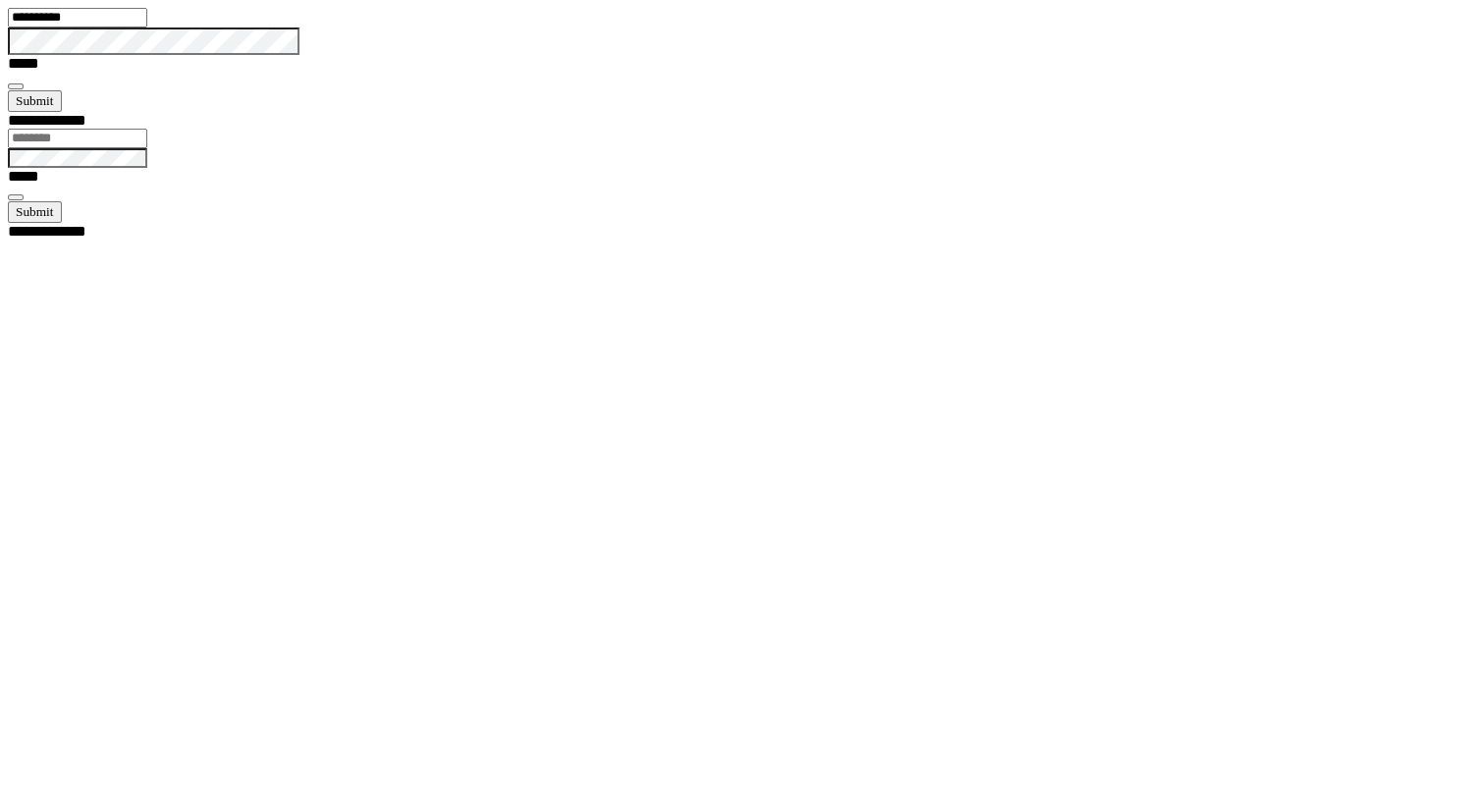 type on "**********" 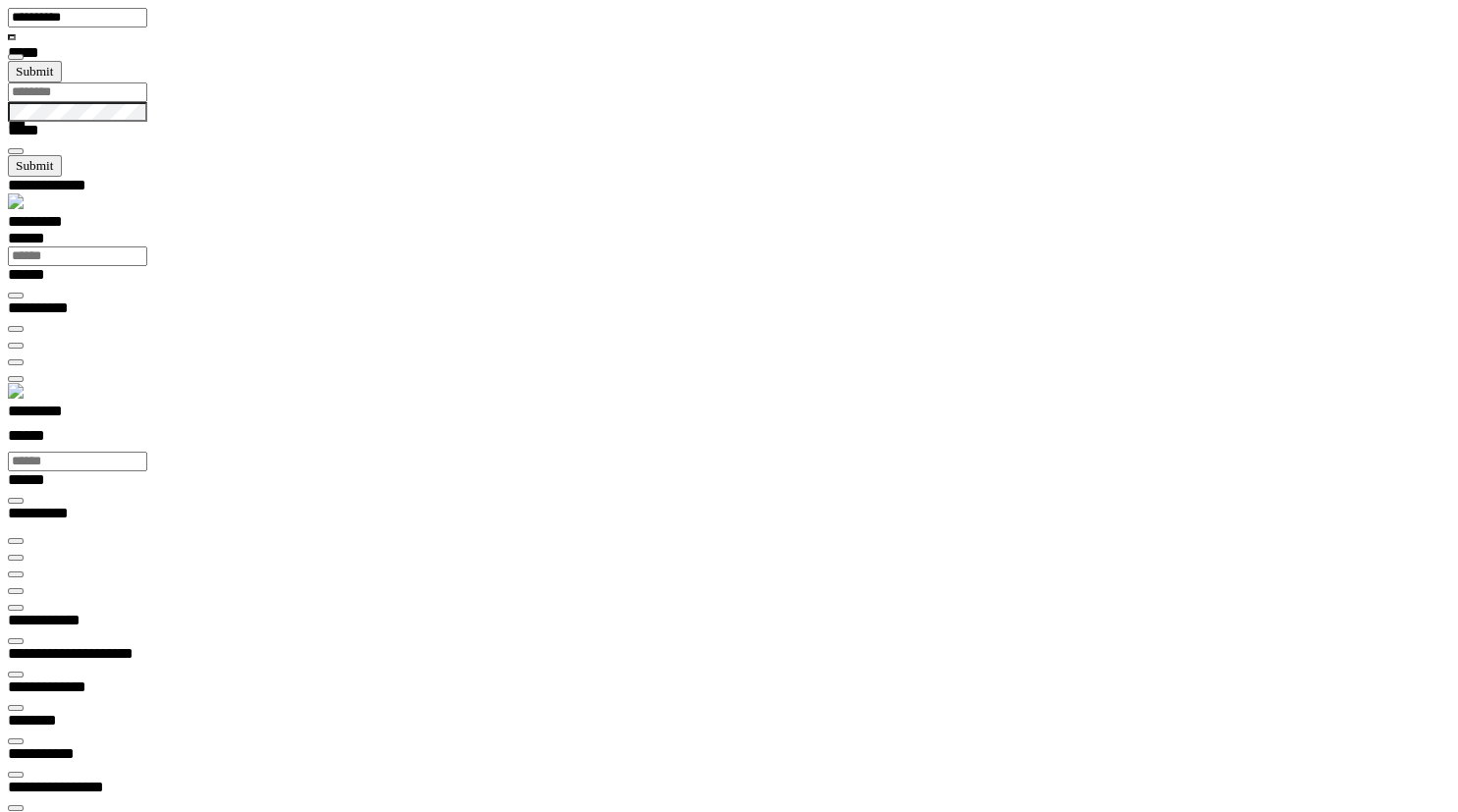click on "*********" at bounding box center [736, 414] 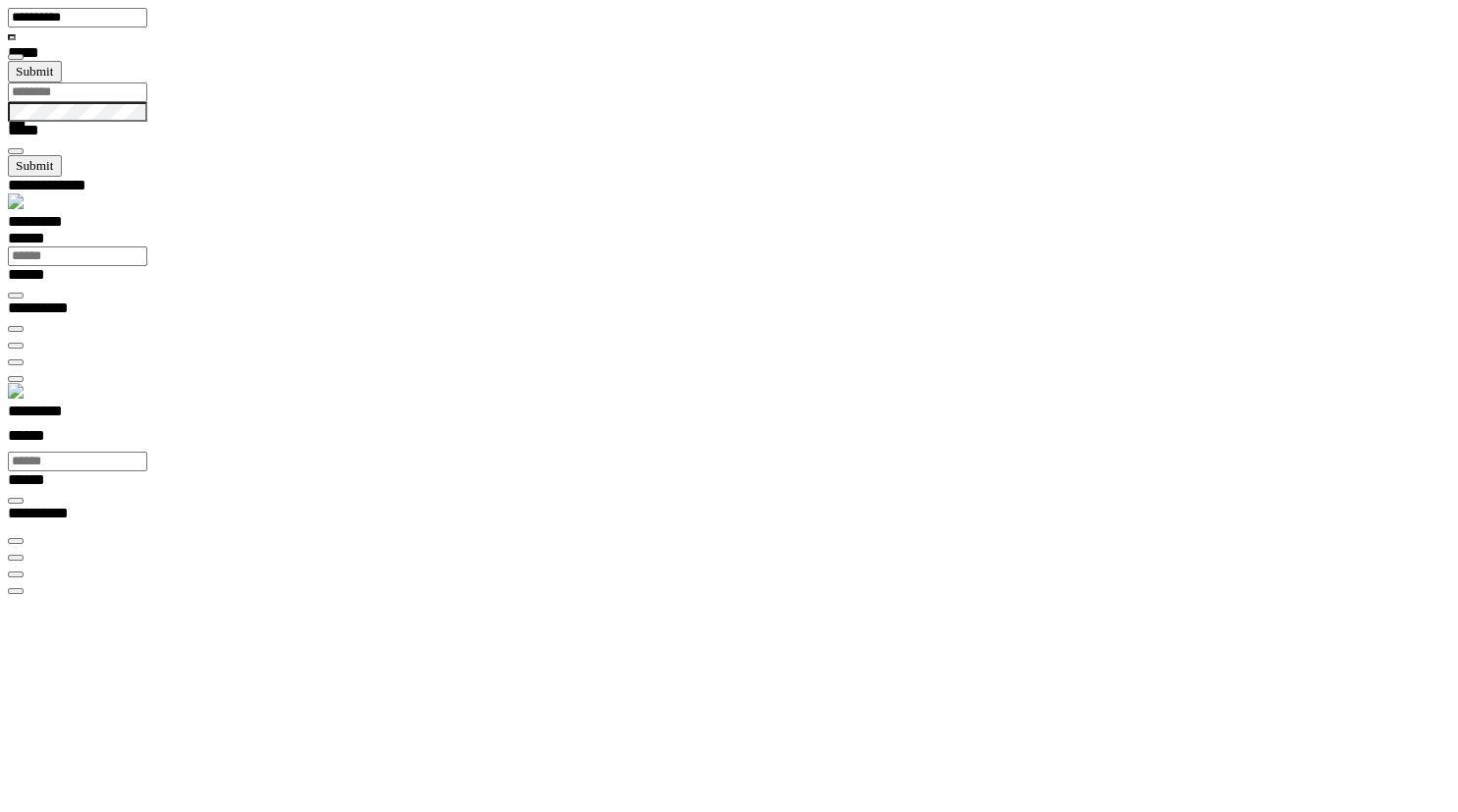 scroll, scrollTop: 97476, scrollLeft: 97985, axis: both 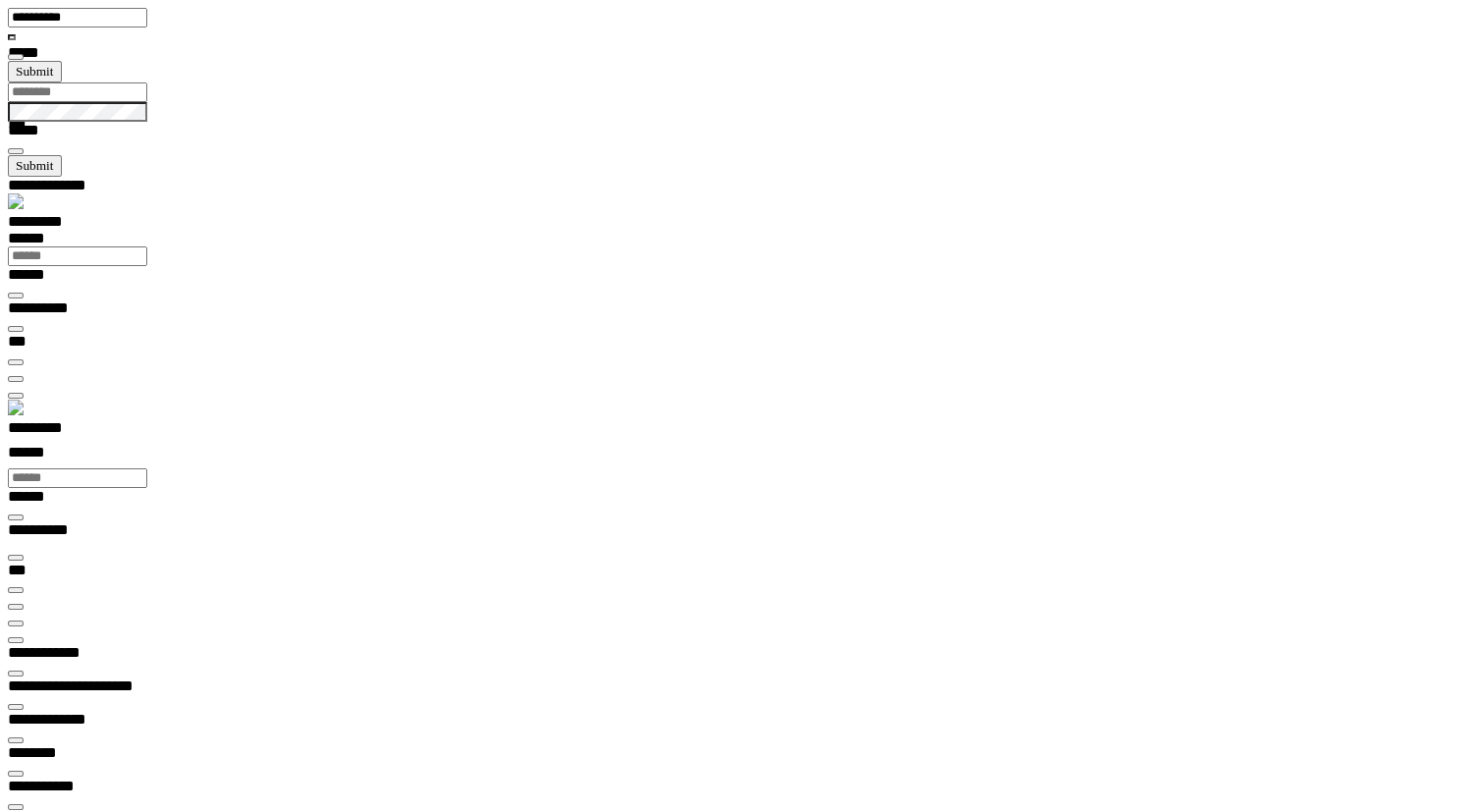 click at bounding box center (736, 13318) 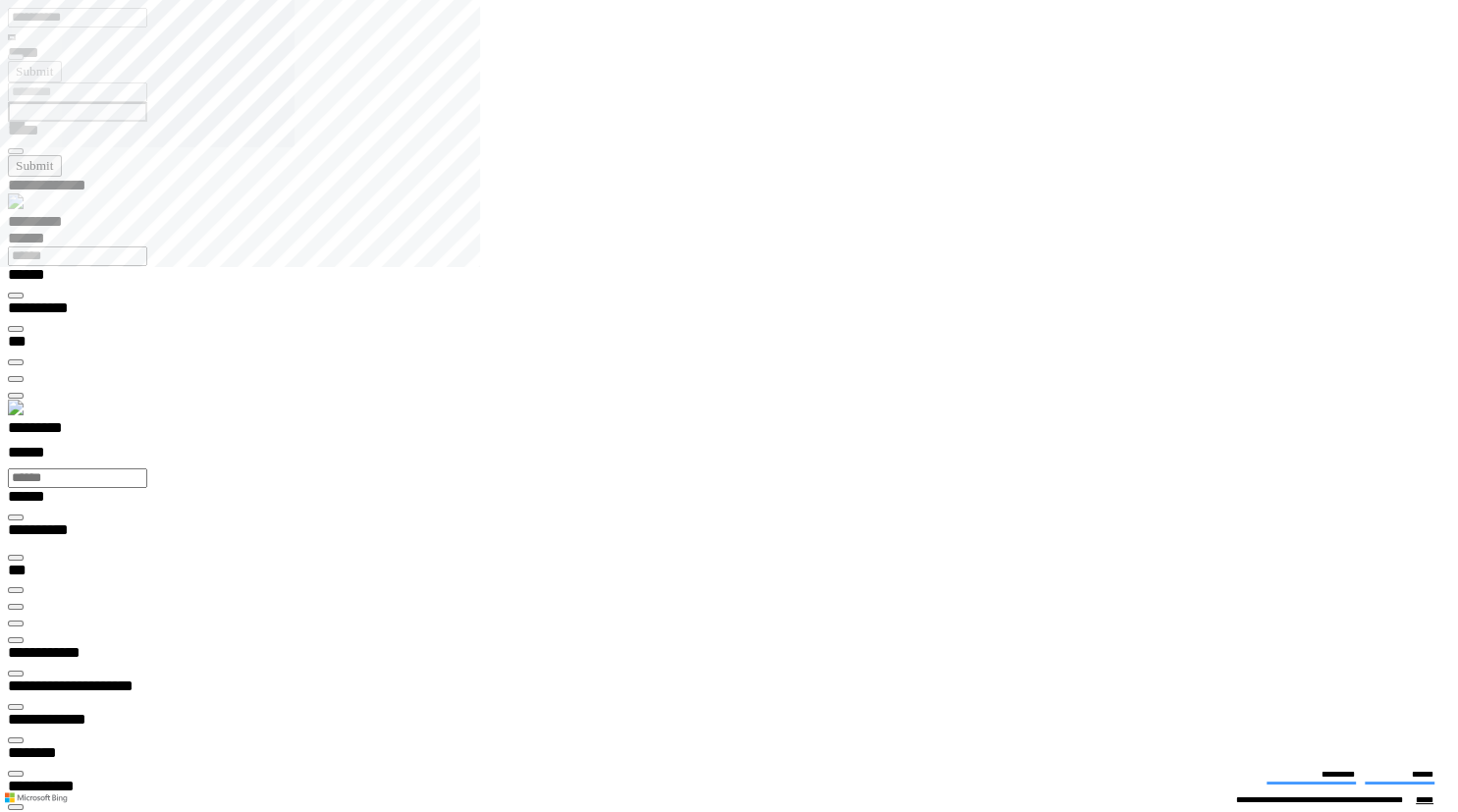 click on "*" at bounding box center [815, 17700] 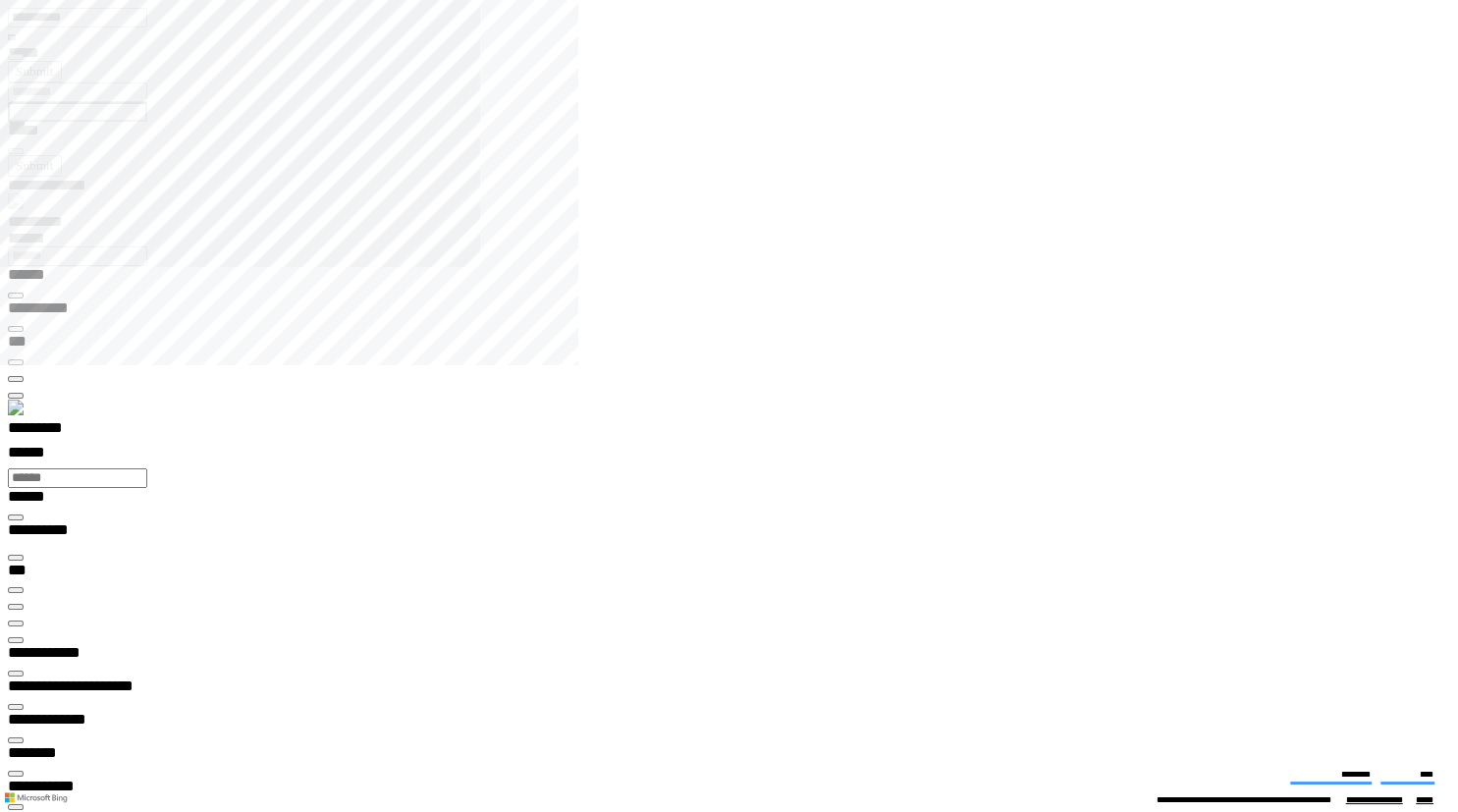 click on "**********" at bounding box center (69, 13693) 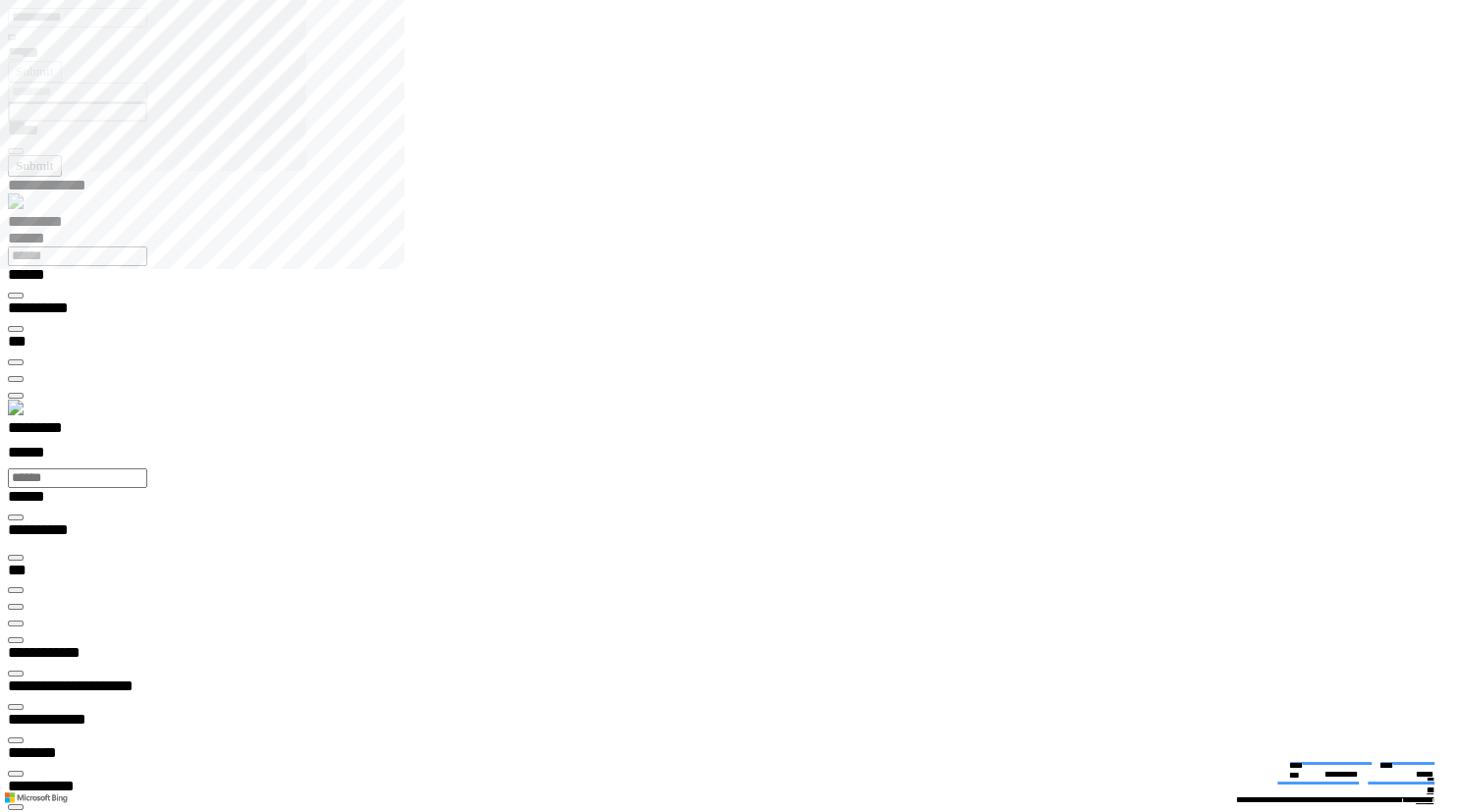 type on "**********" 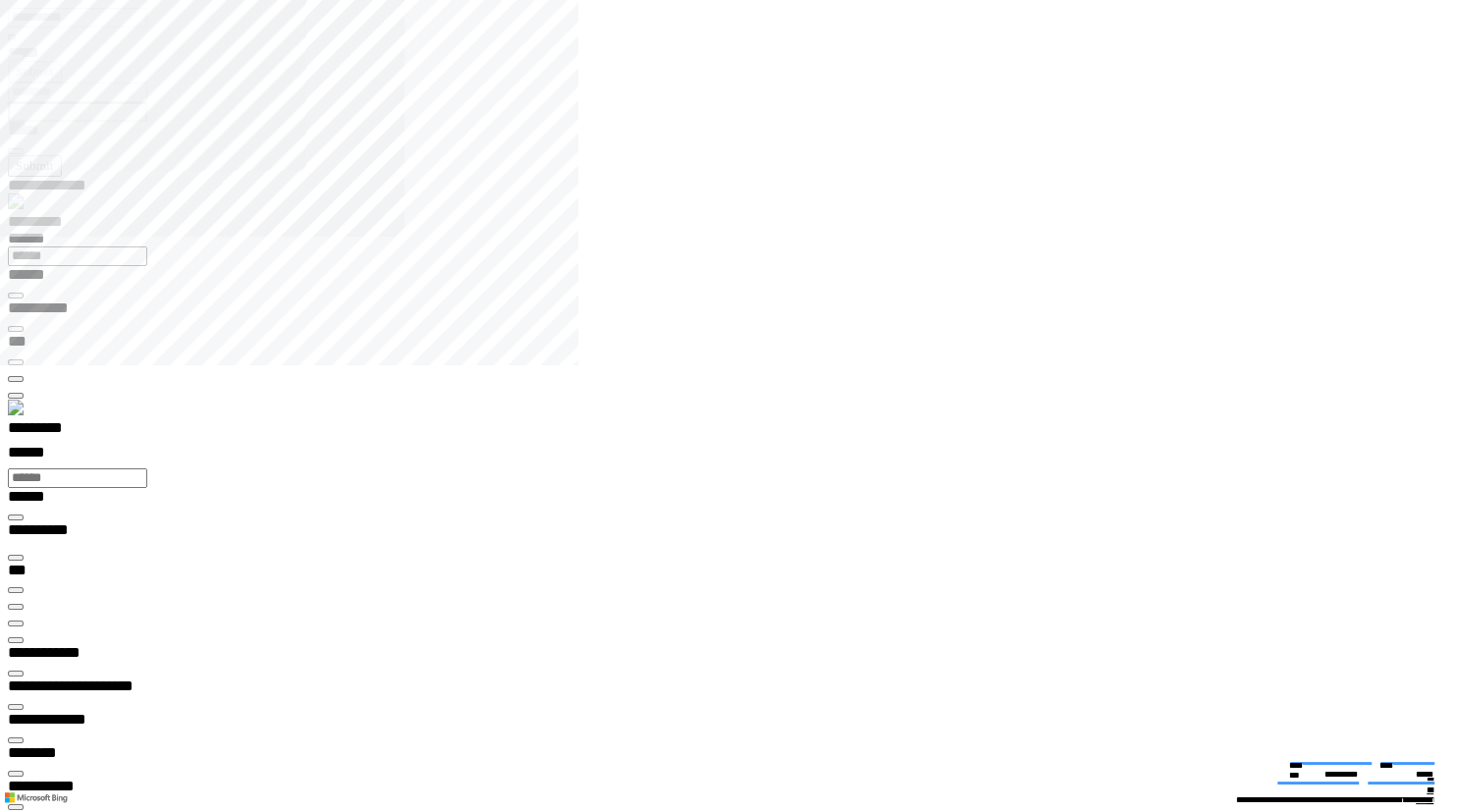 click at bounding box center [16, 18314] 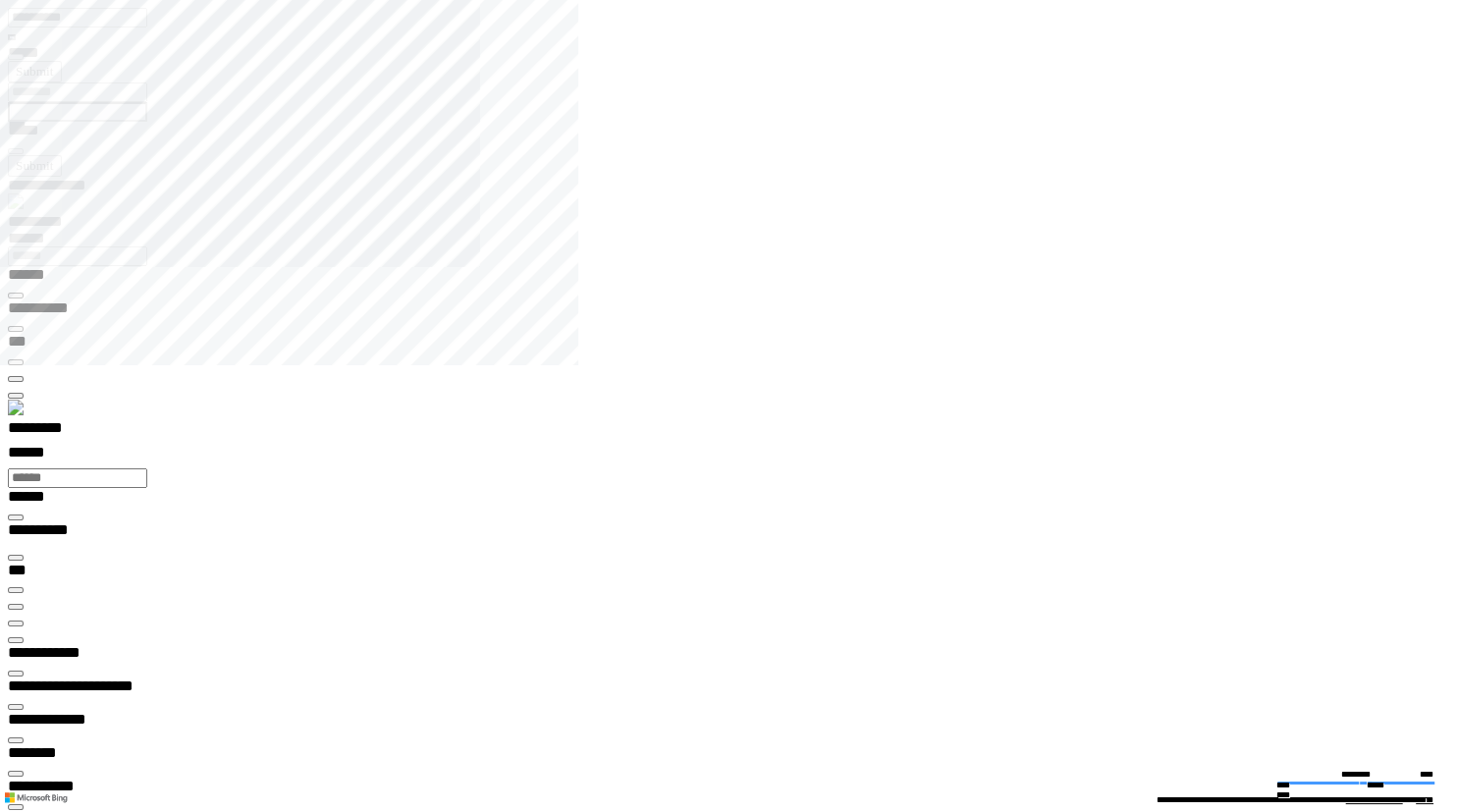 click on "**********" at bounding box center [69, 13693] 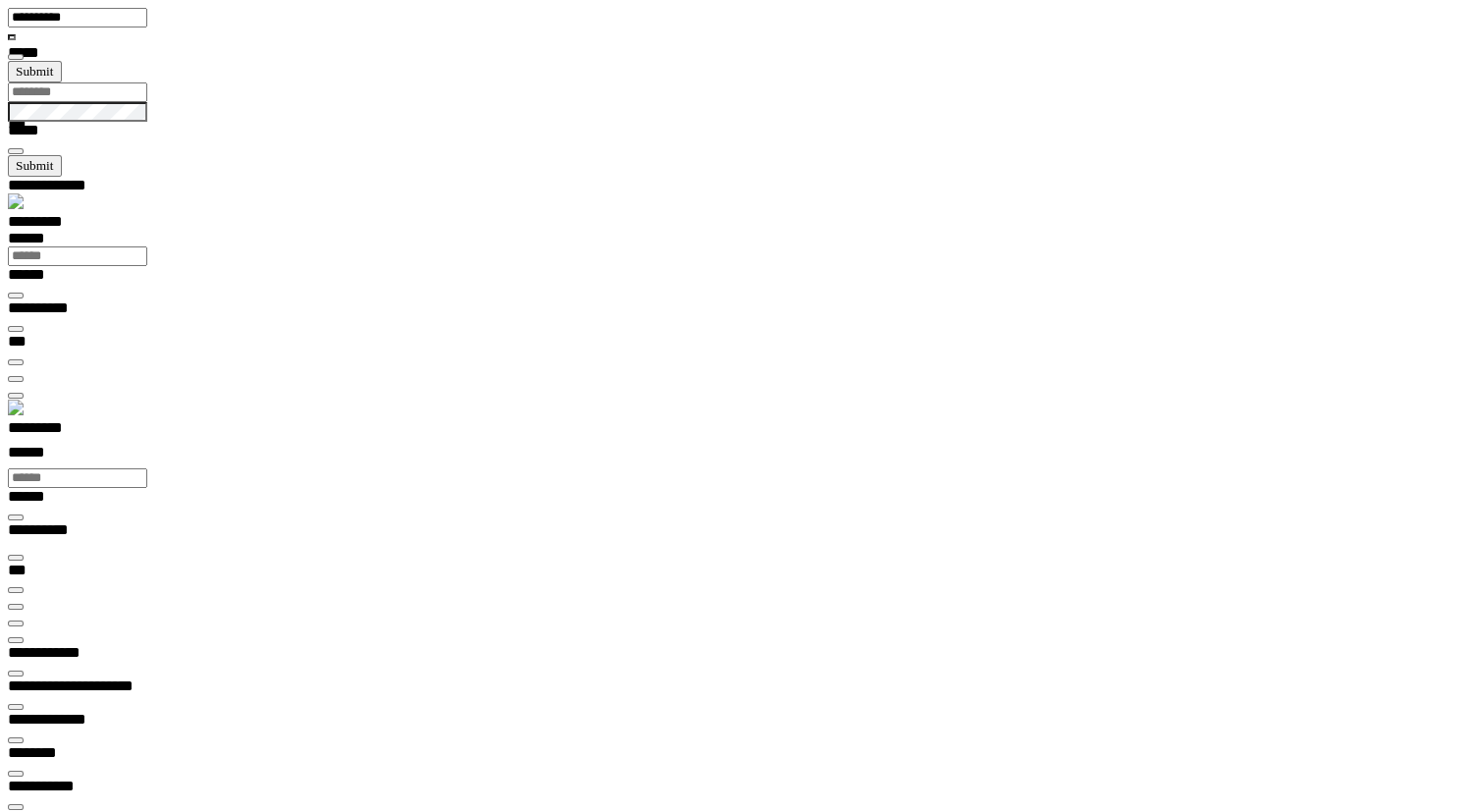 scroll, scrollTop: 97476, scrollLeft: 97985, axis: both 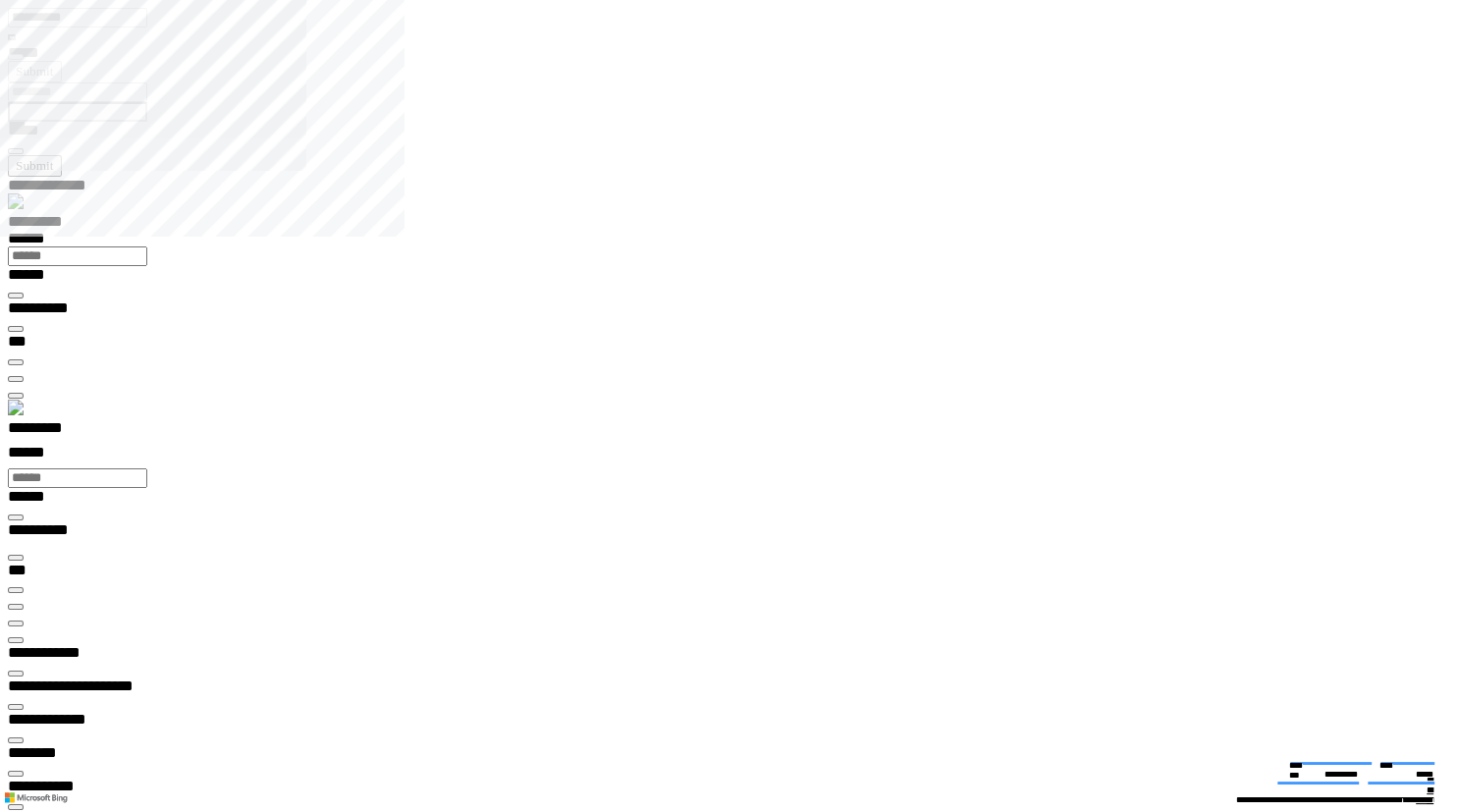 click on "**********" at bounding box center [729, 406] 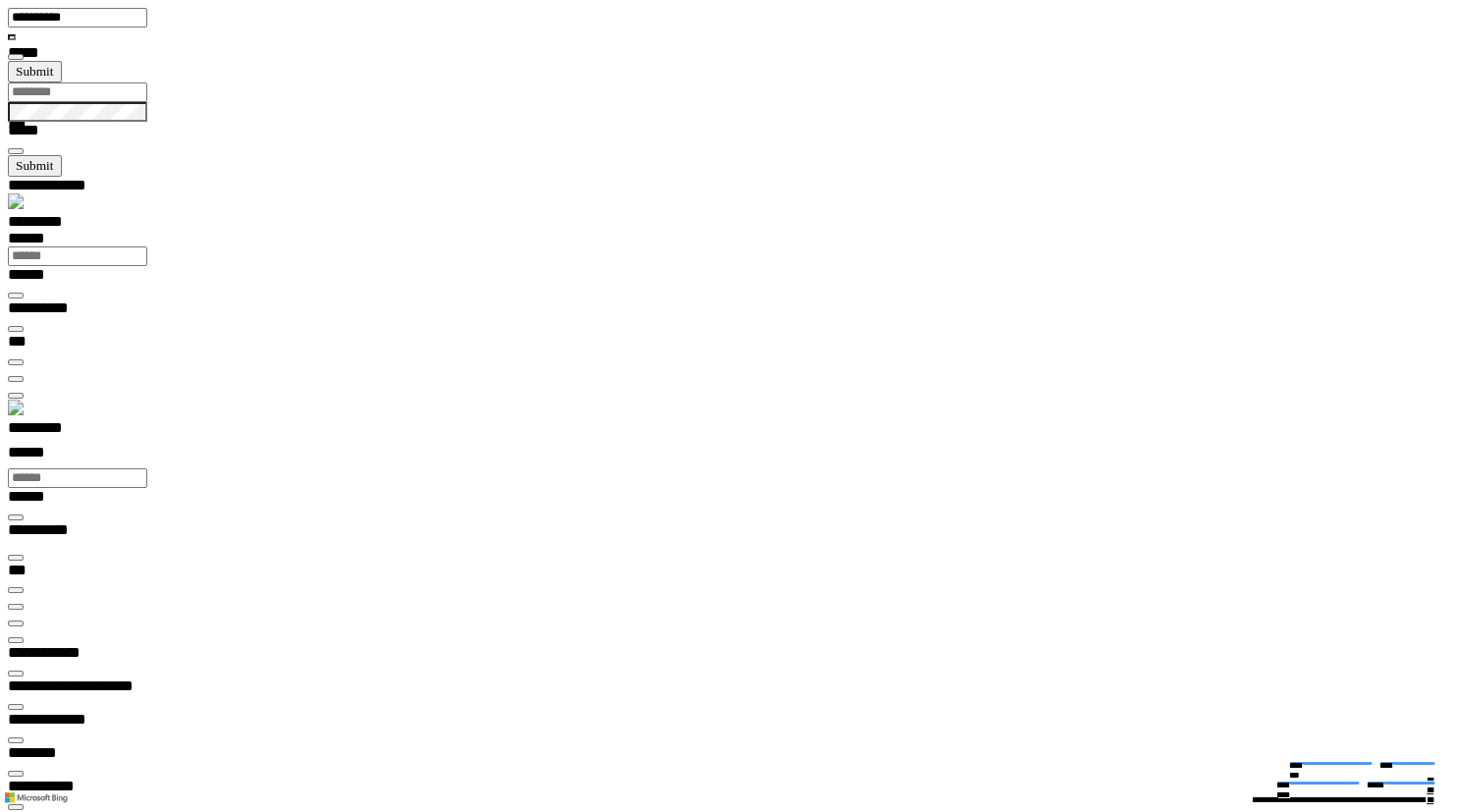 click at bounding box center [16, 14604] 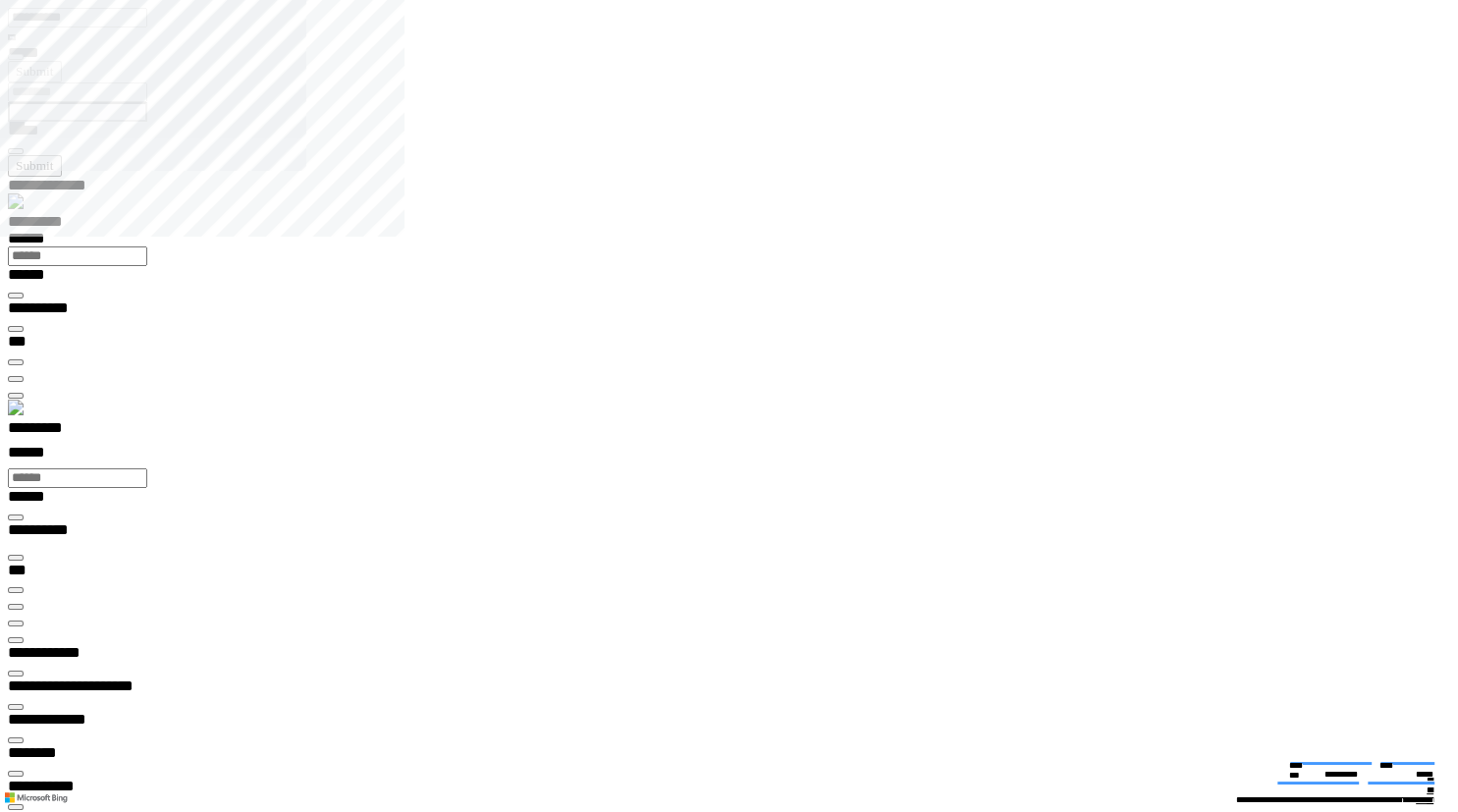 click at bounding box center [16, 14533] 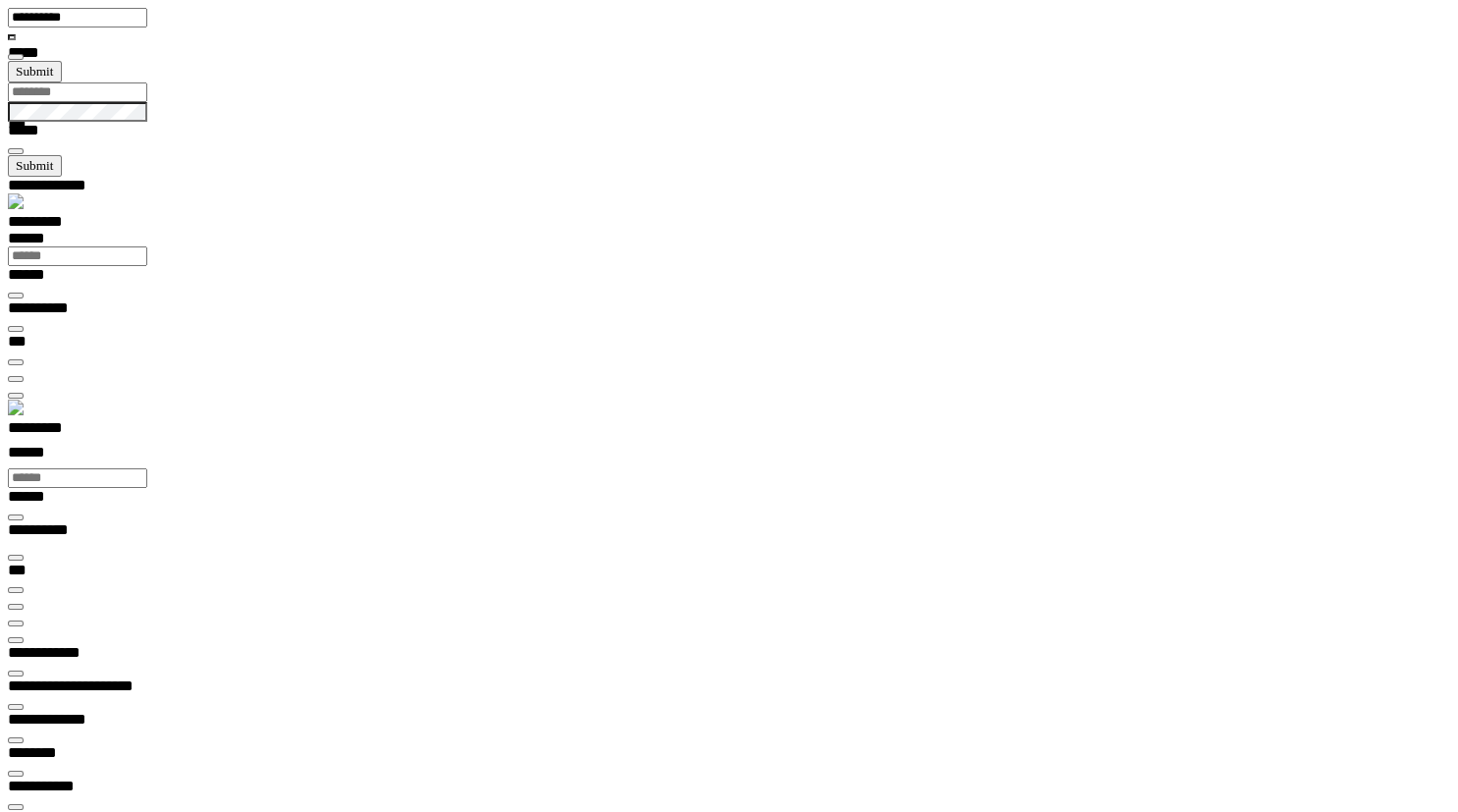scroll, scrollTop: 97476, scrollLeft: 97985, axis: both 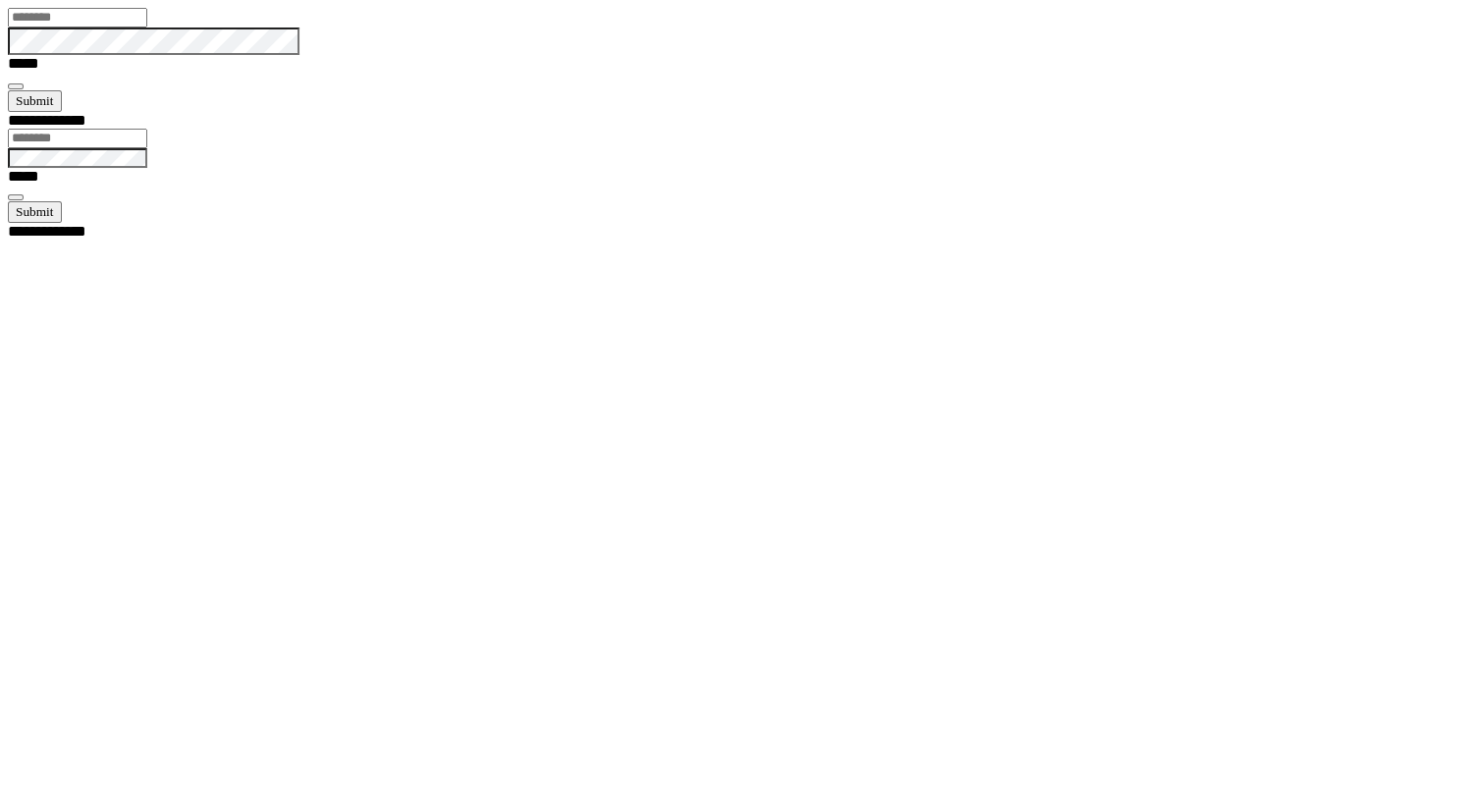 click at bounding box center (736, 18) 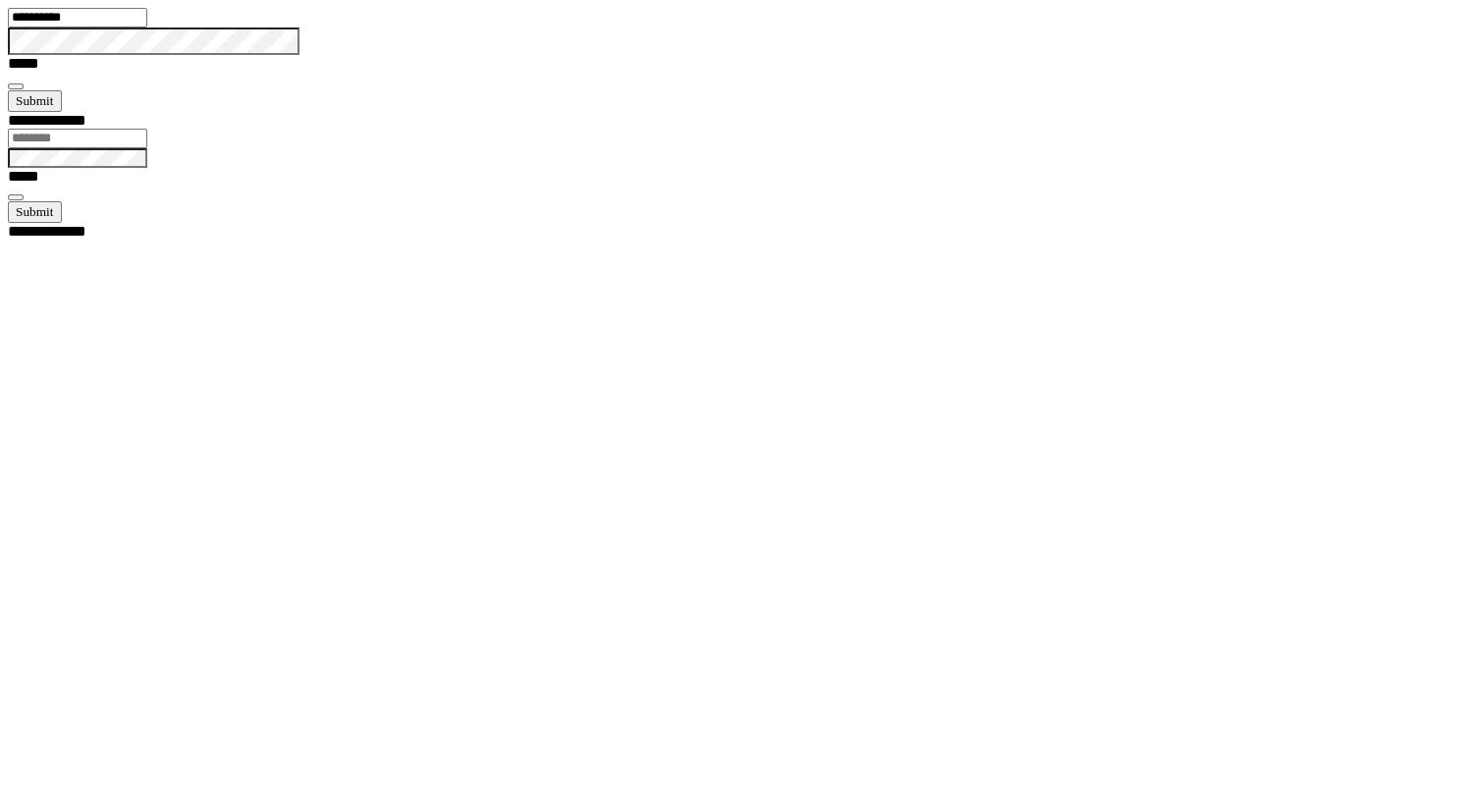 type on "**********" 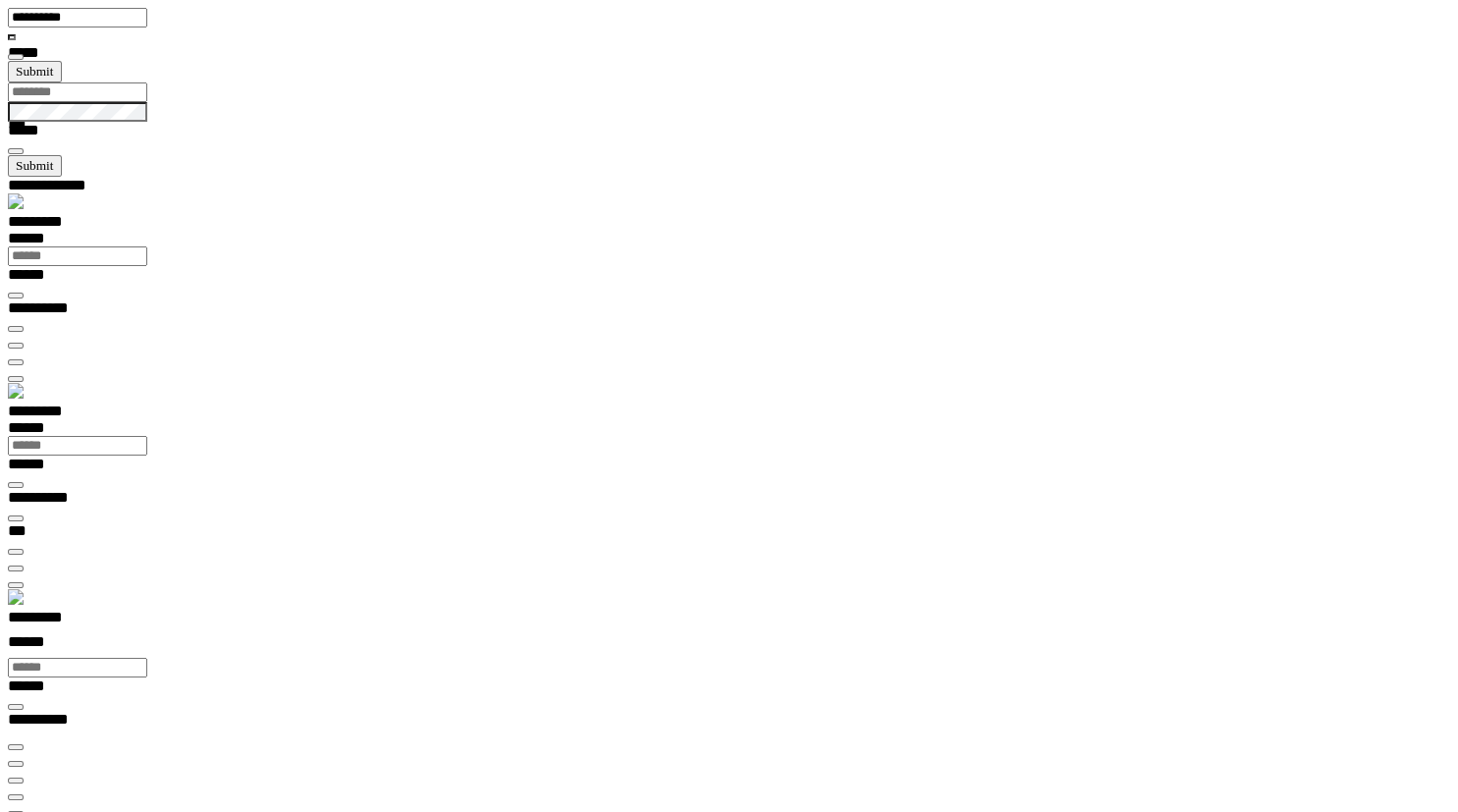 click on "*********" at bounding box center [736, 621] 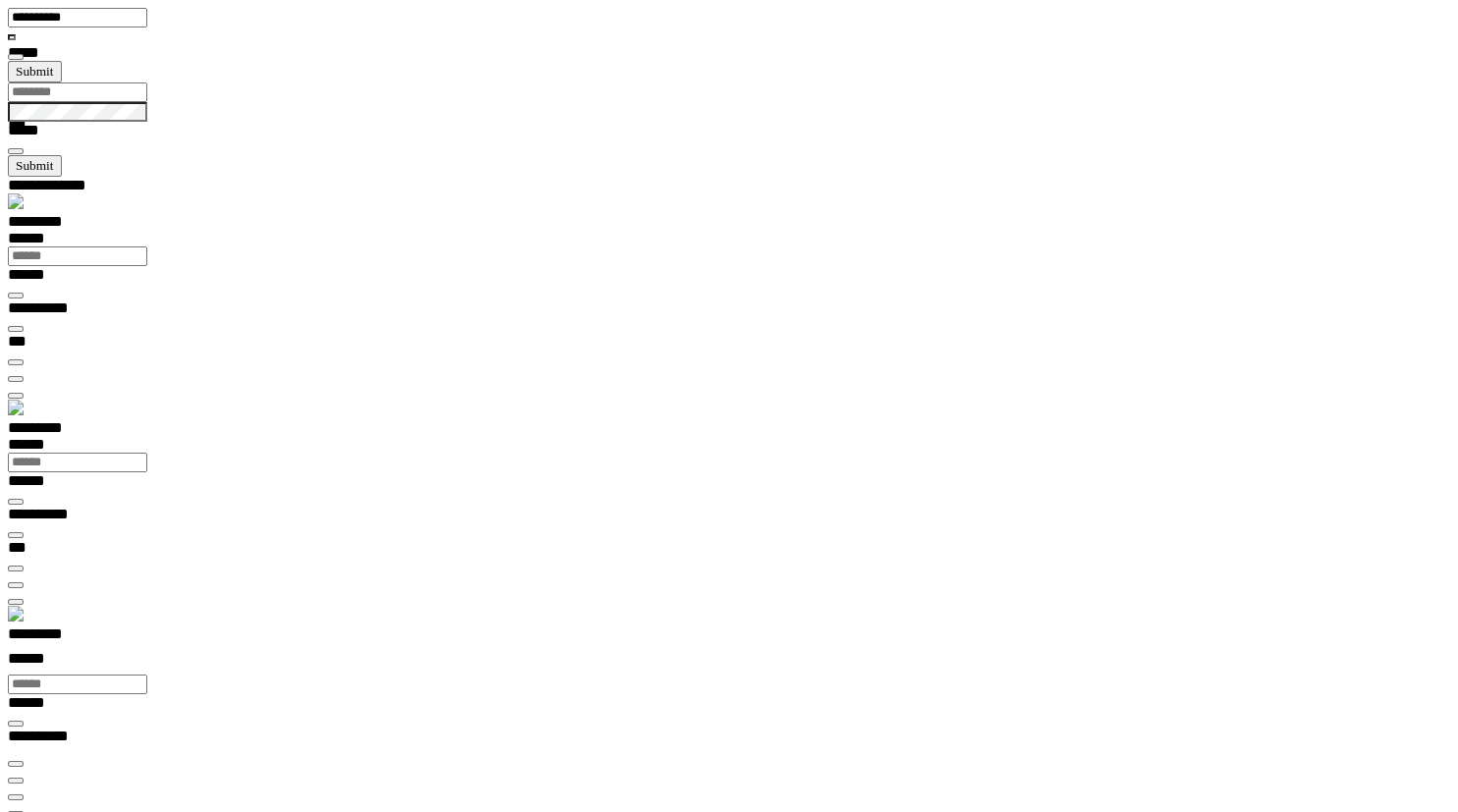 click on "*********" at bounding box center [736, 637] 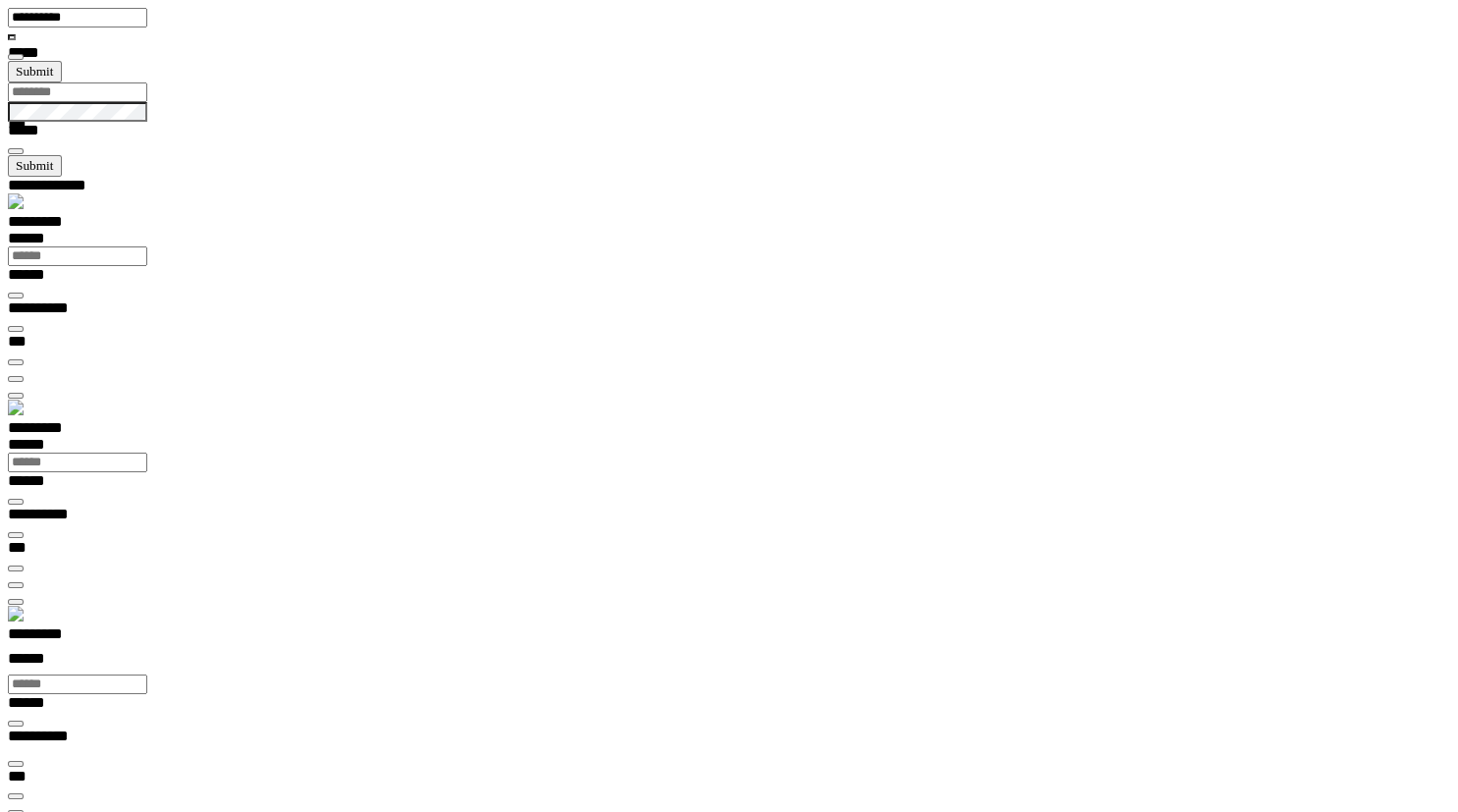 click on "*********" at bounding box center [736, 637] 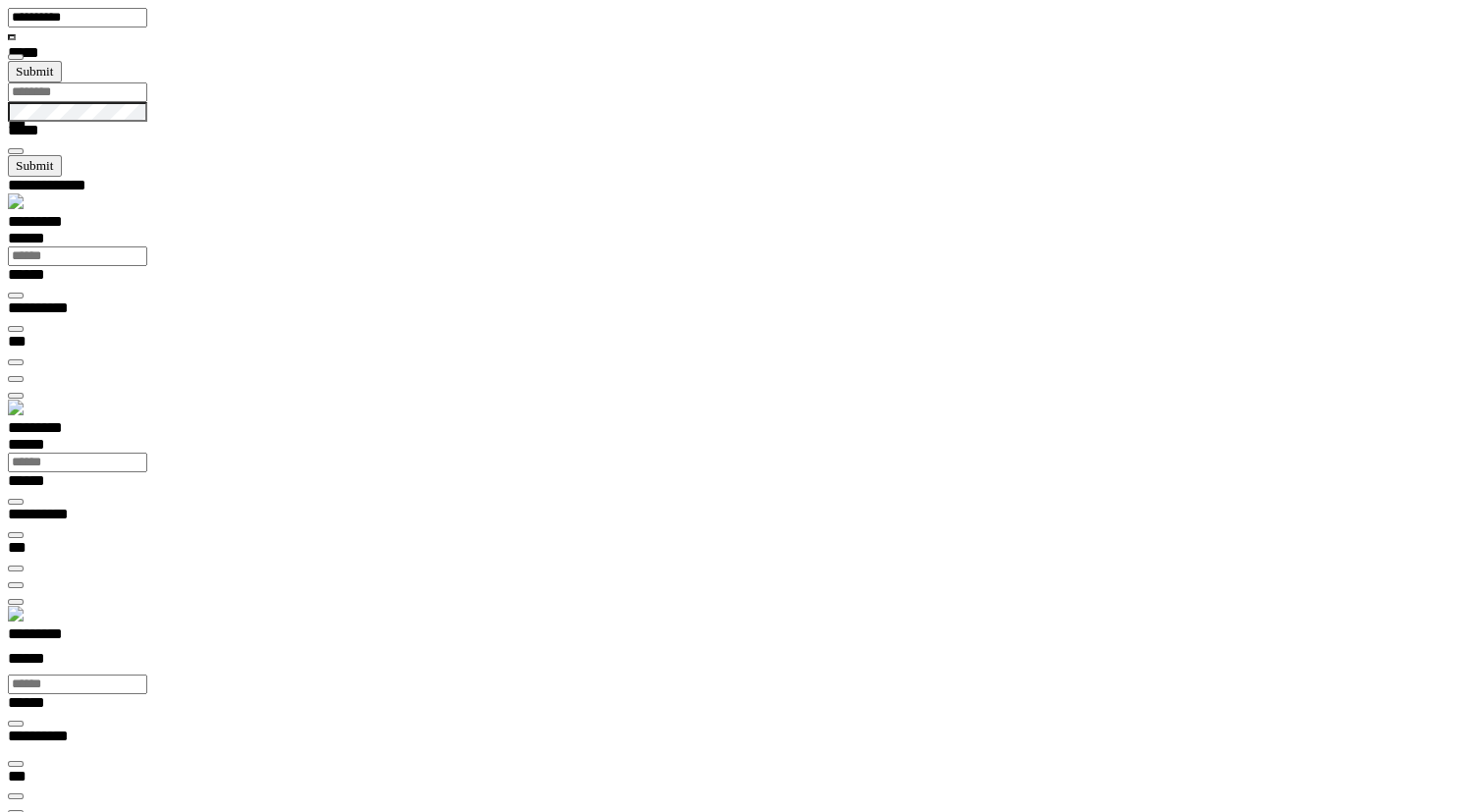 scroll, scrollTop: 21, scrollLeft: 78, axis: both 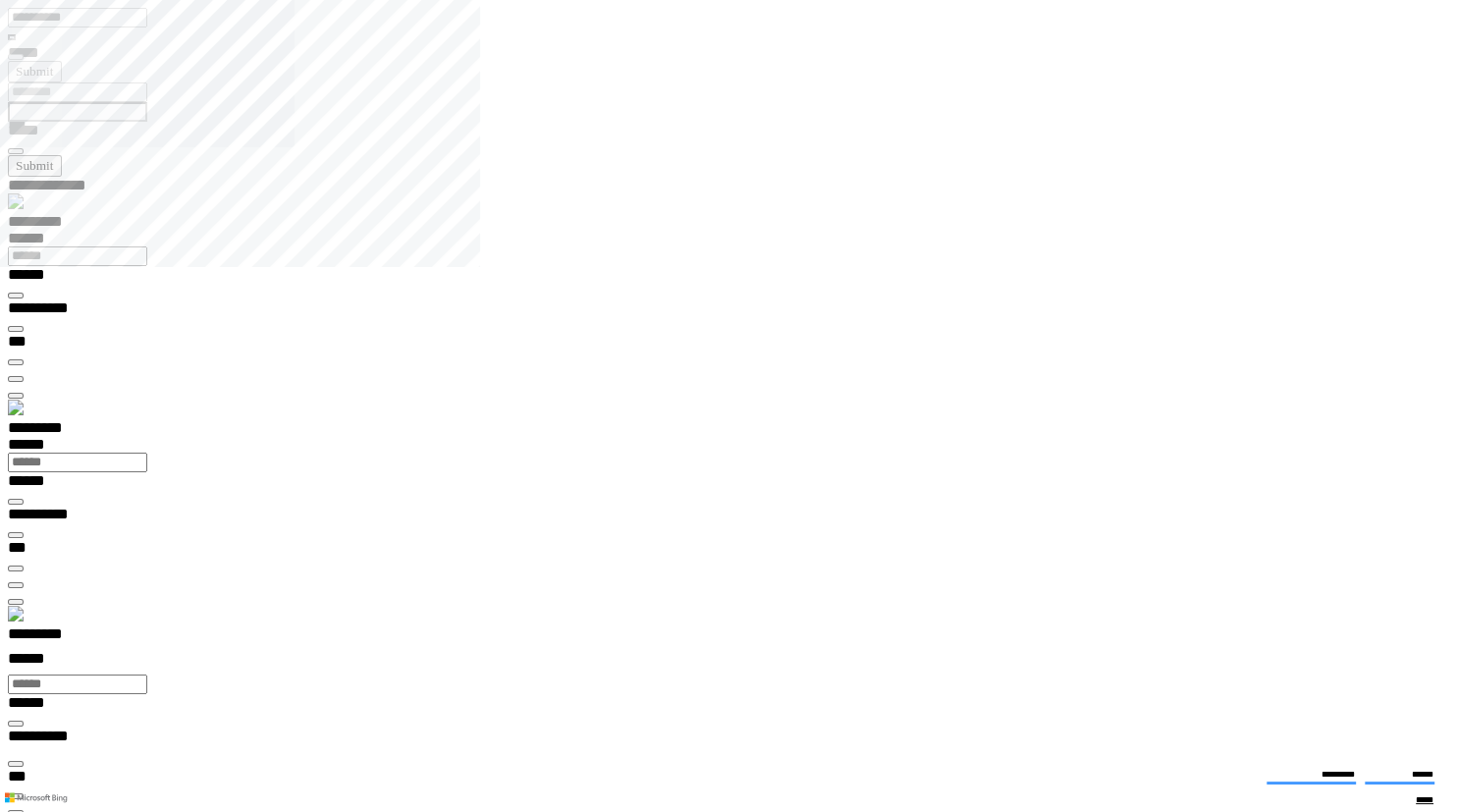 click at bounding box center (736, 13524) 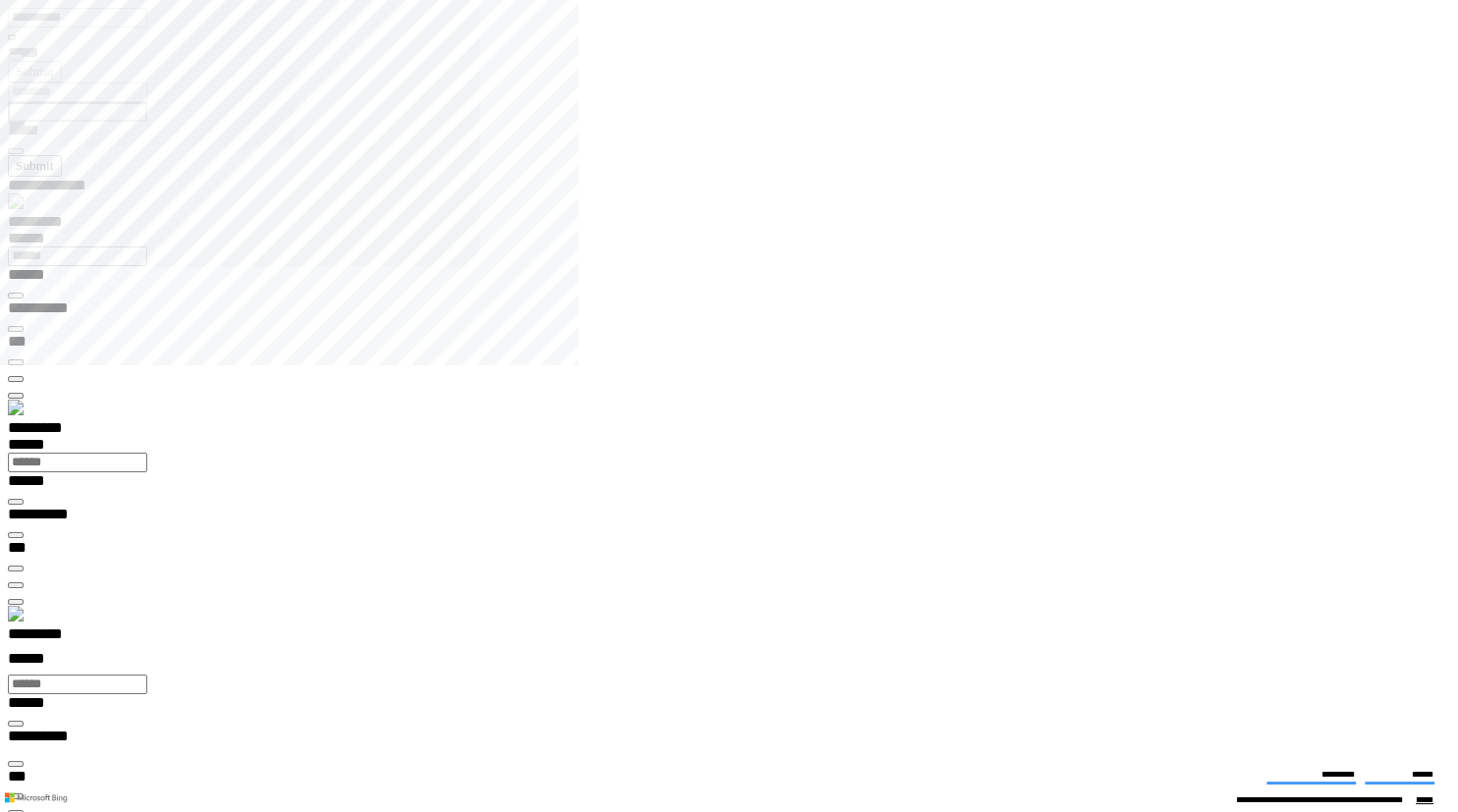 click on "*" at bounding box center [933, 17906] 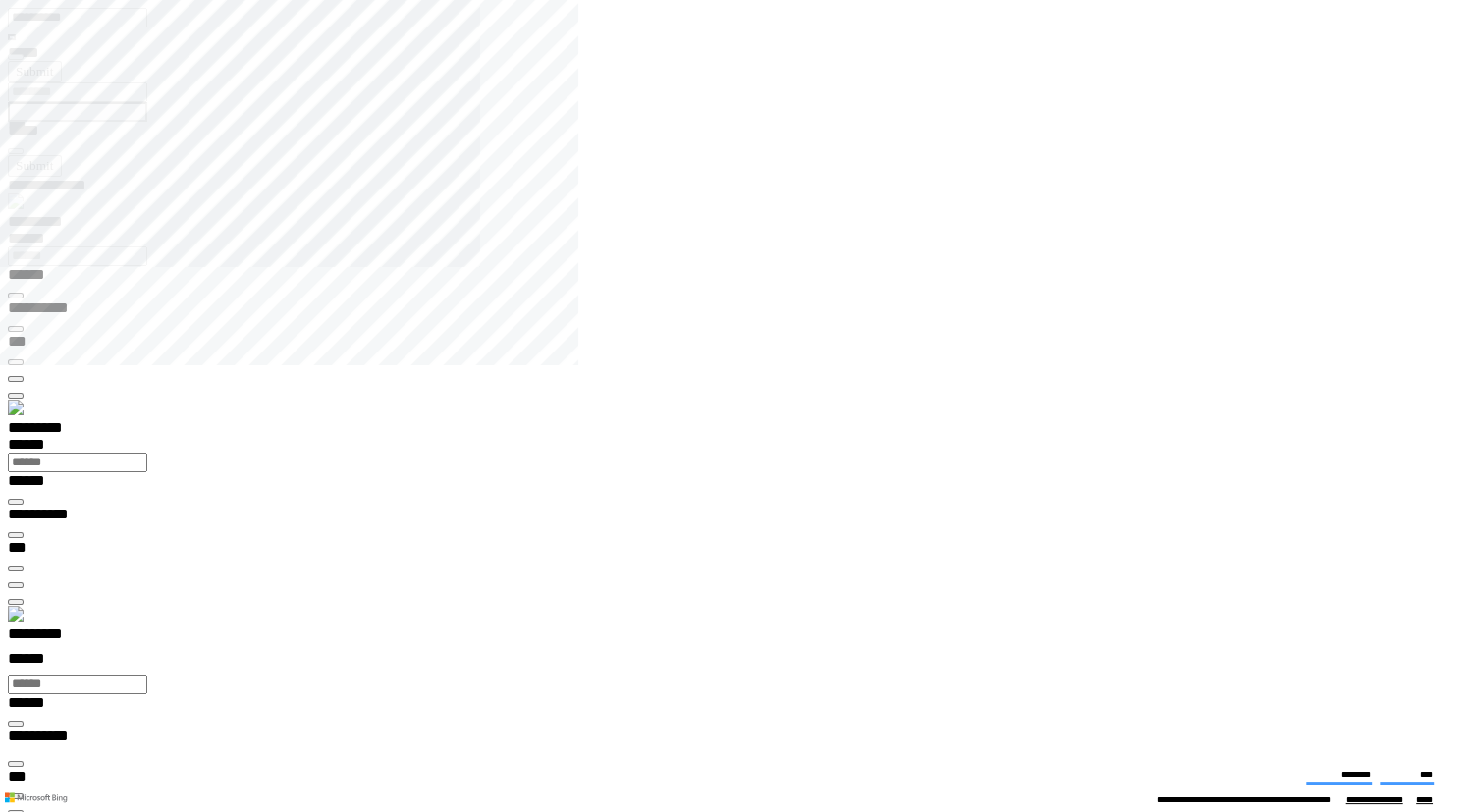 click at bounding box center (736, 13524) 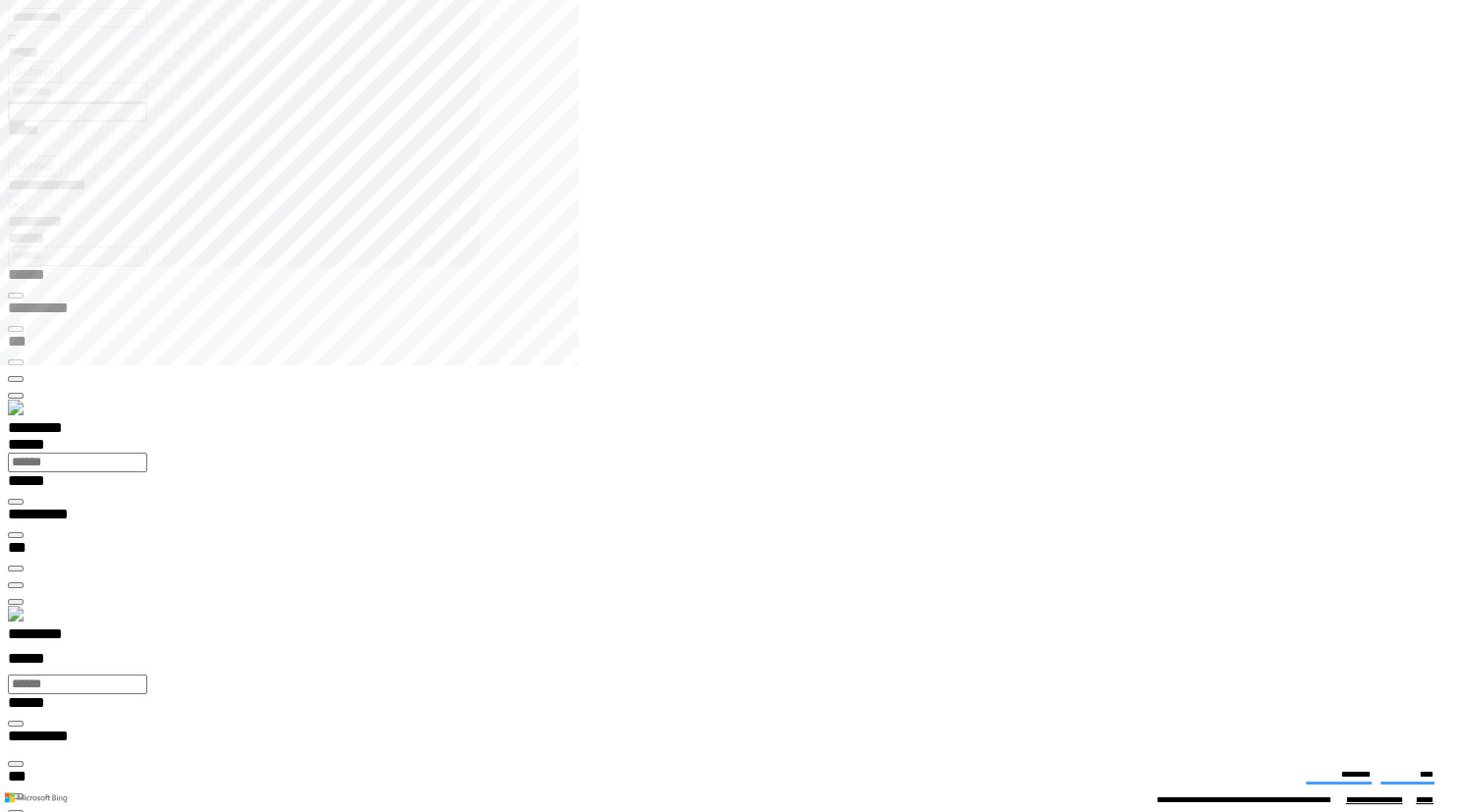 click on "**" at bounding box center (815, 18354) 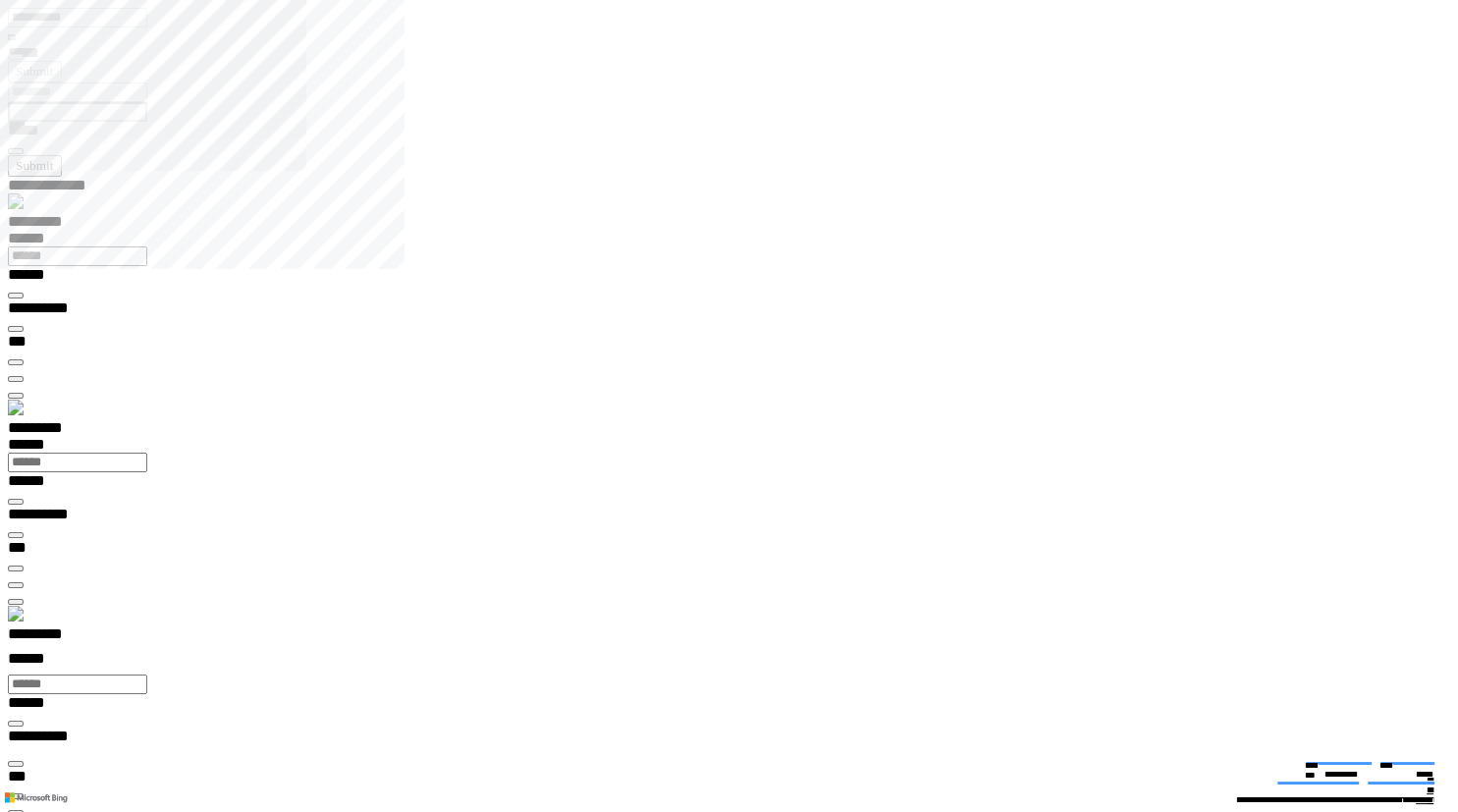 type on "**********" 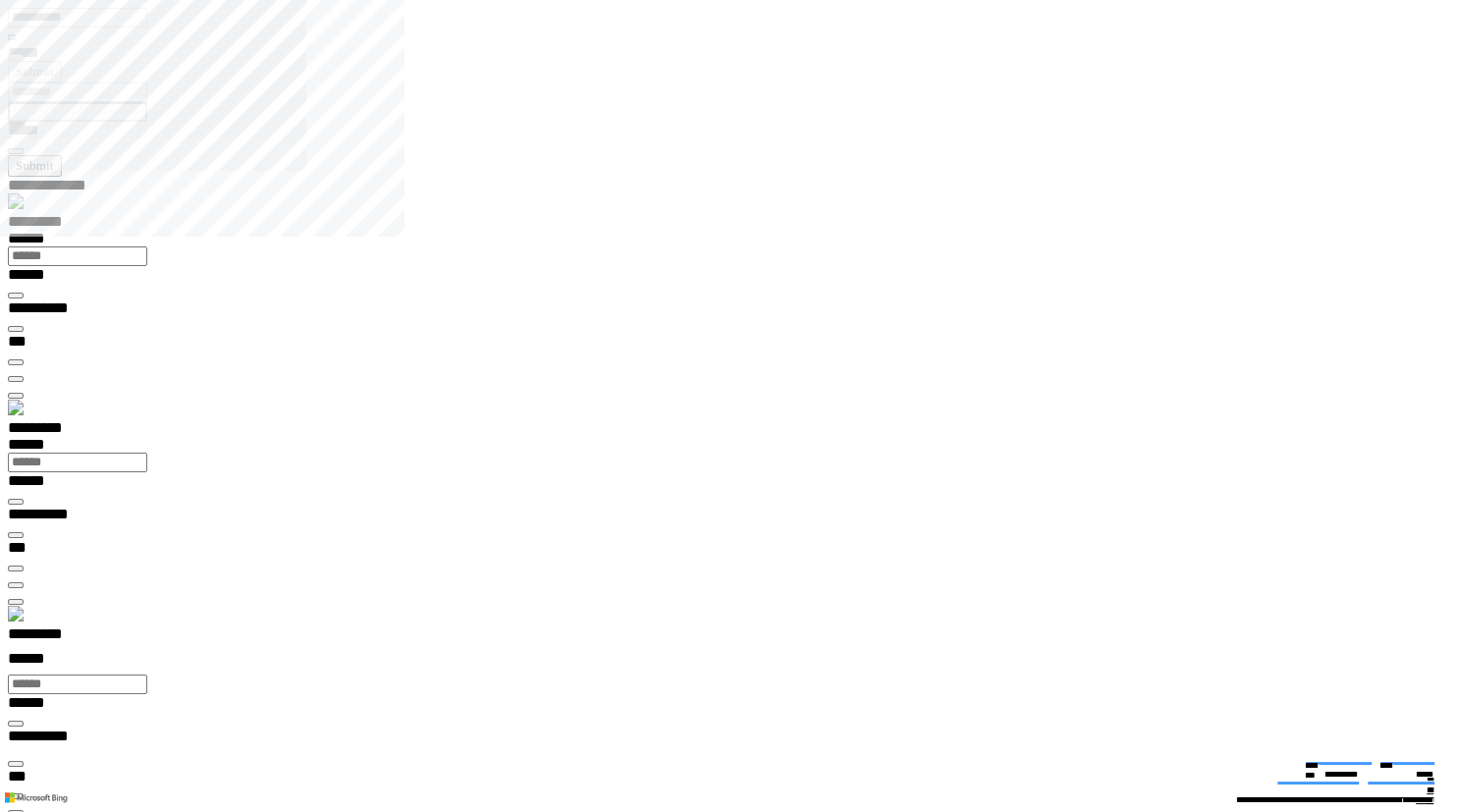 click on "**********" at bounding box center [69, 19382] 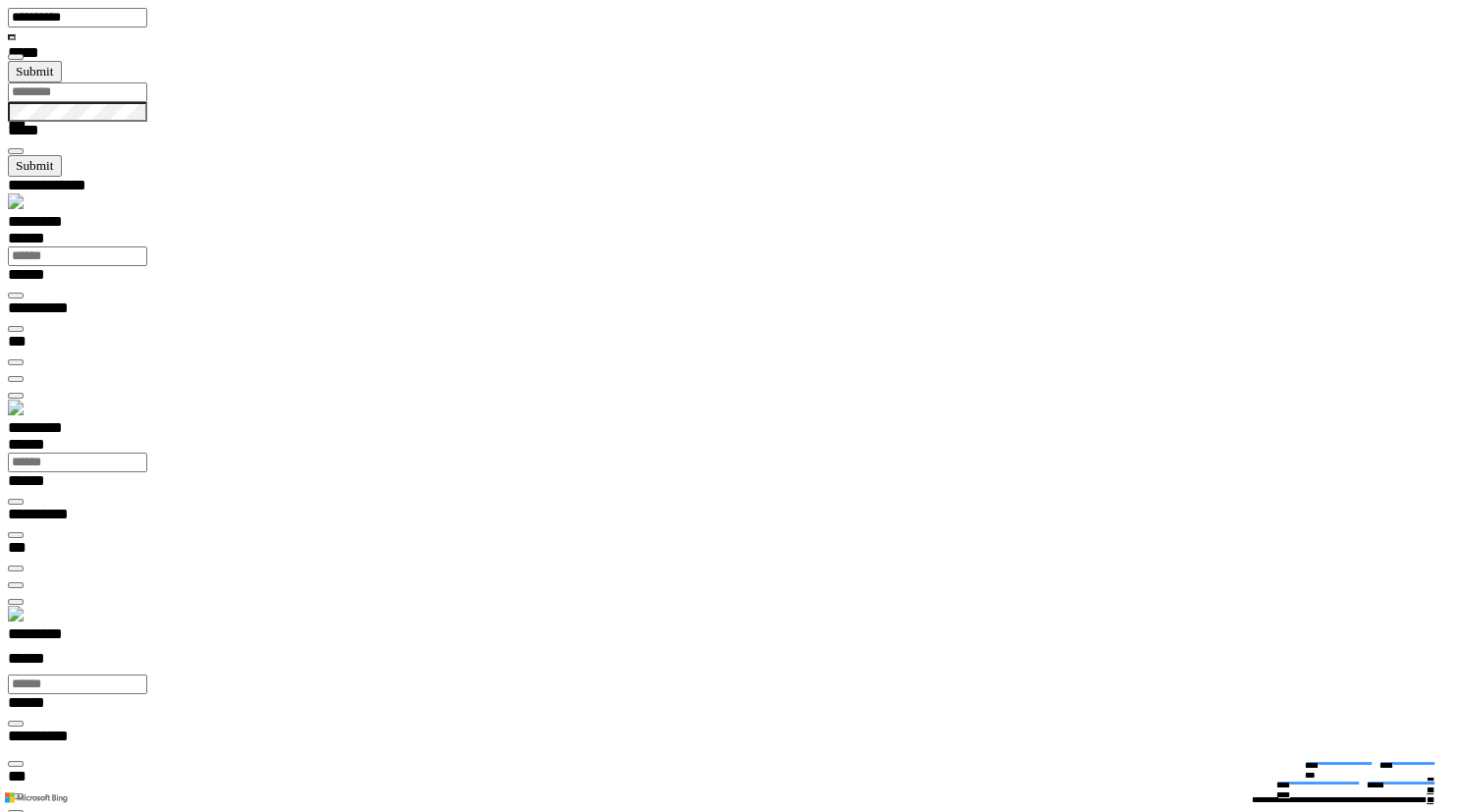 click at bounding box center (16, 14688) 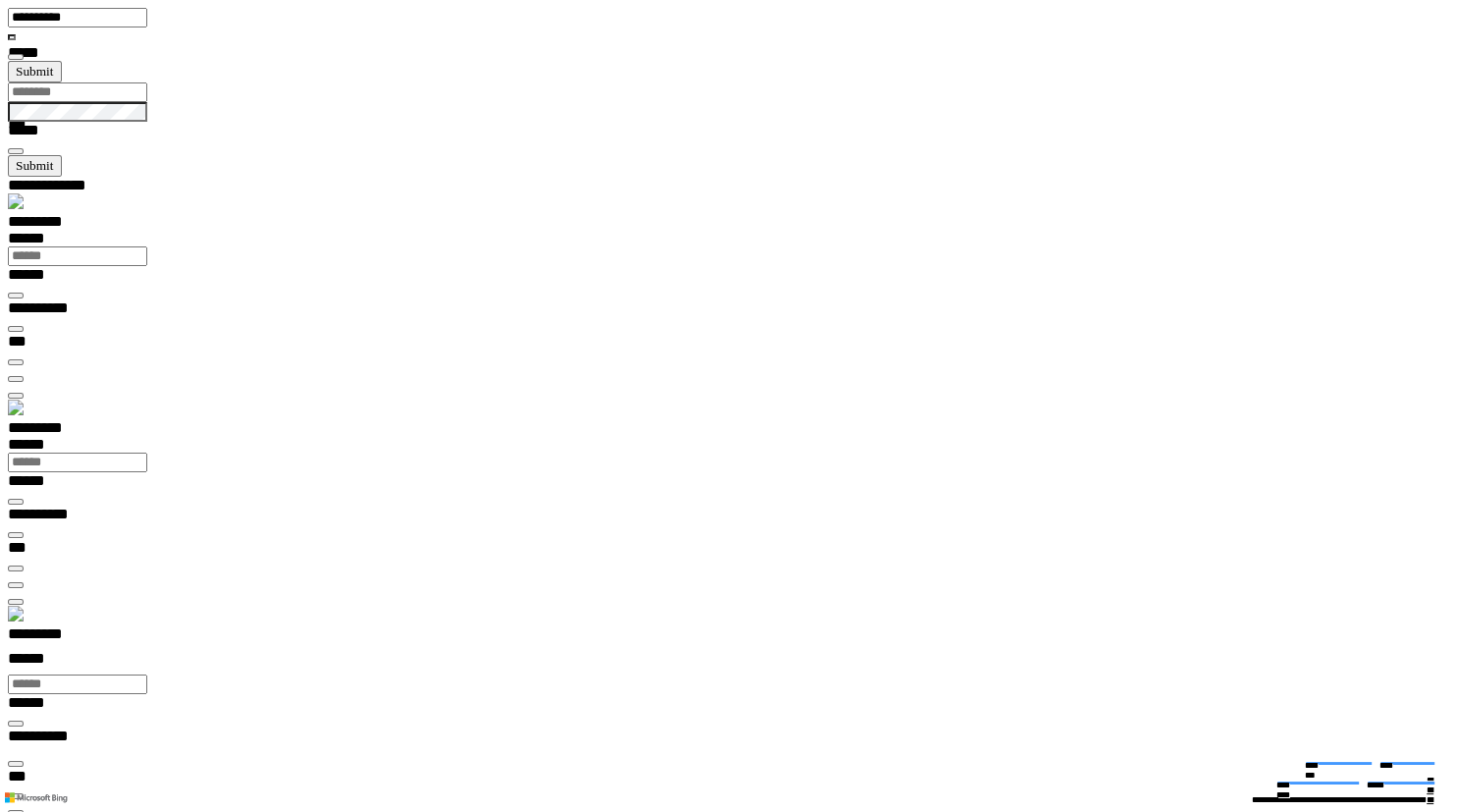 scroll, scrollTop: 1, scrollLeft: 0, axis: vertical 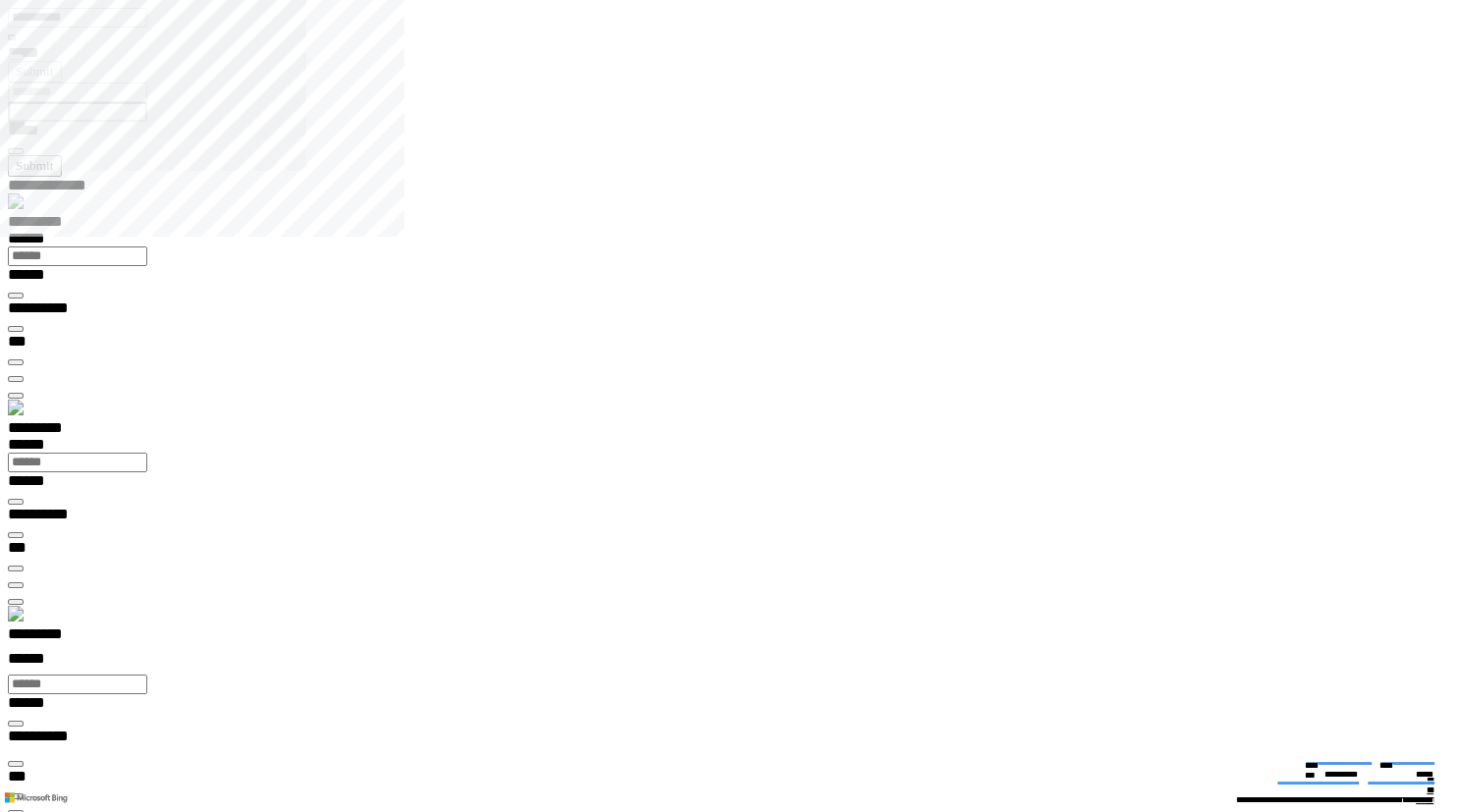 click at bounding box center [16, 18397] 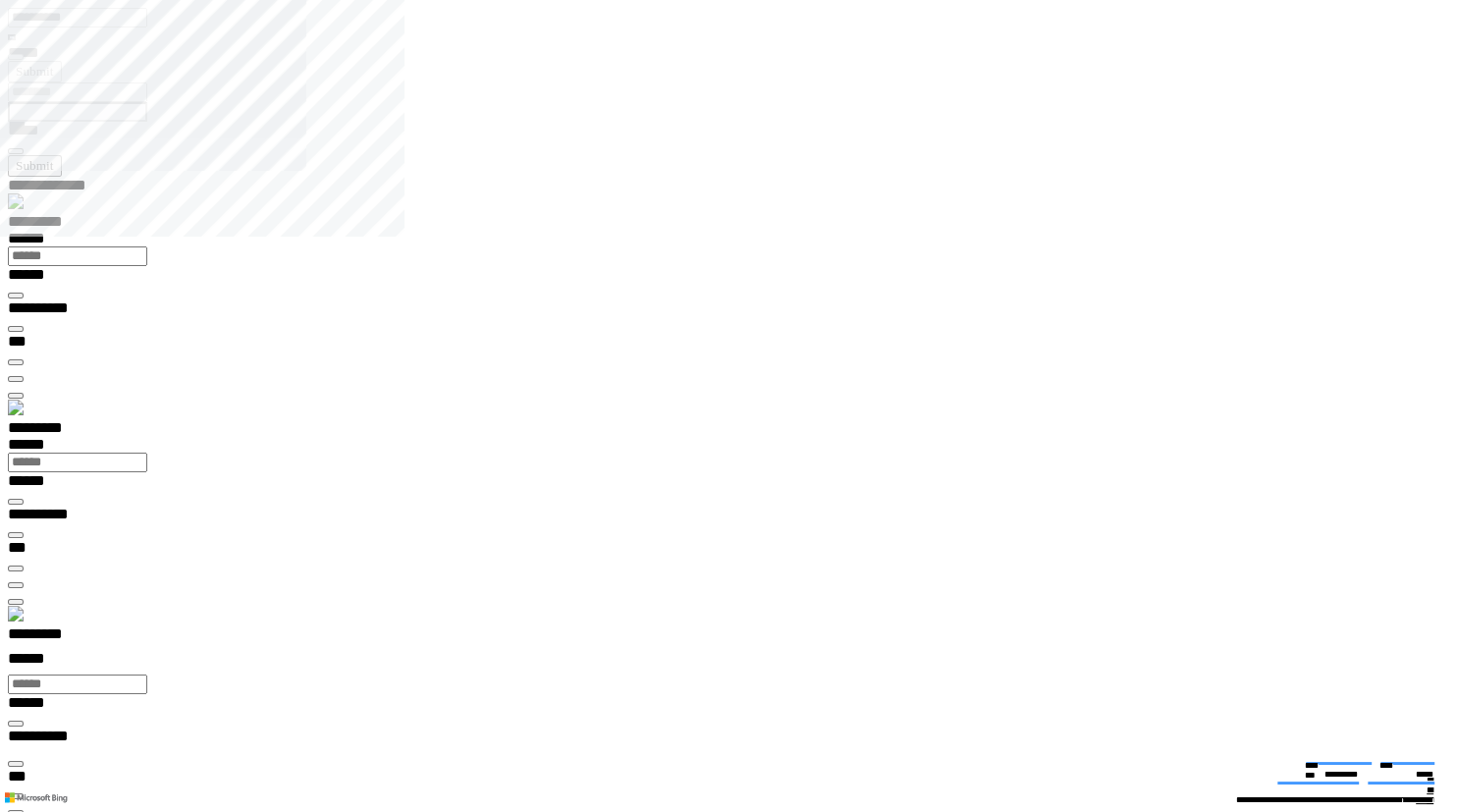 type on "**********" 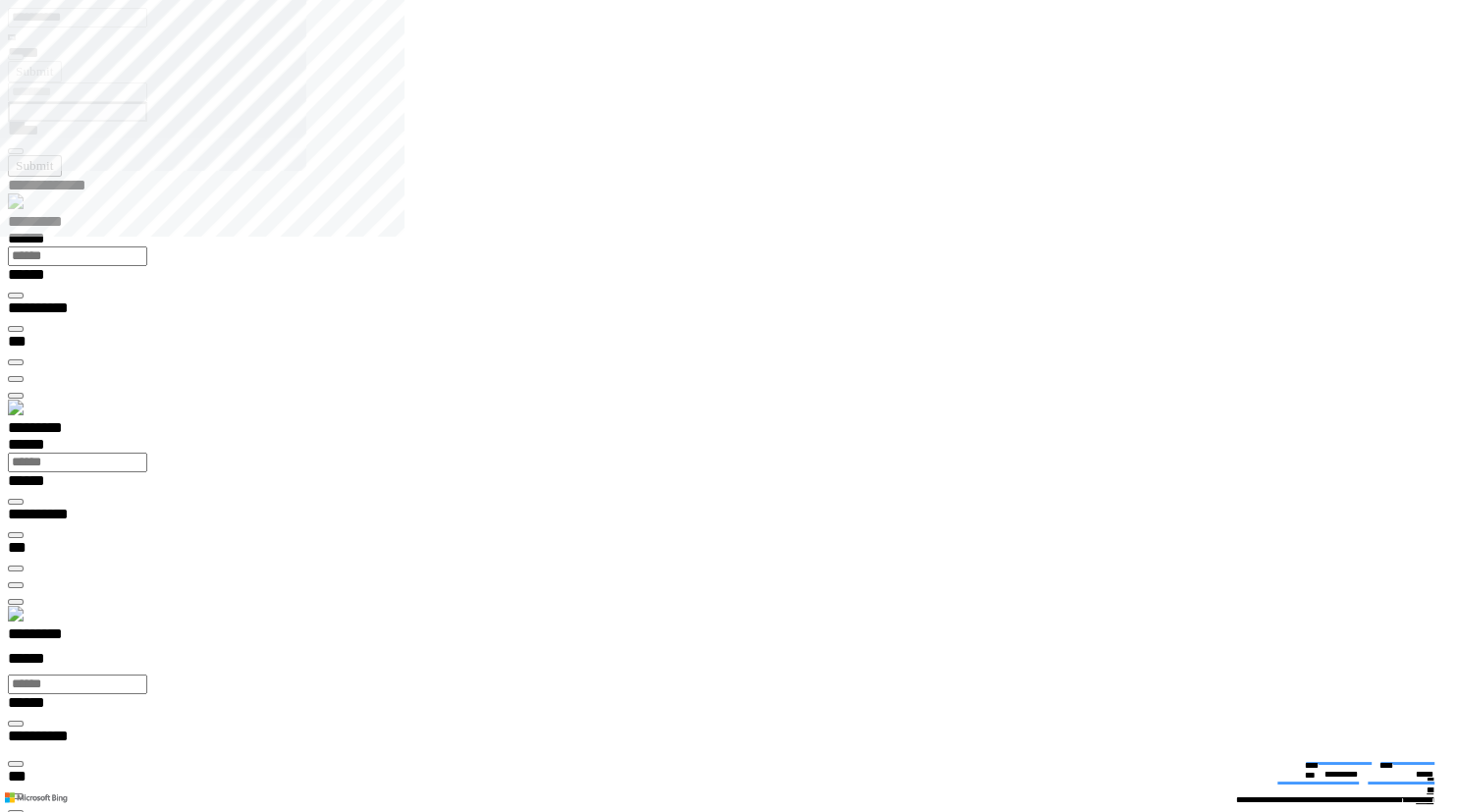 click at bounding box center [16, 14616] 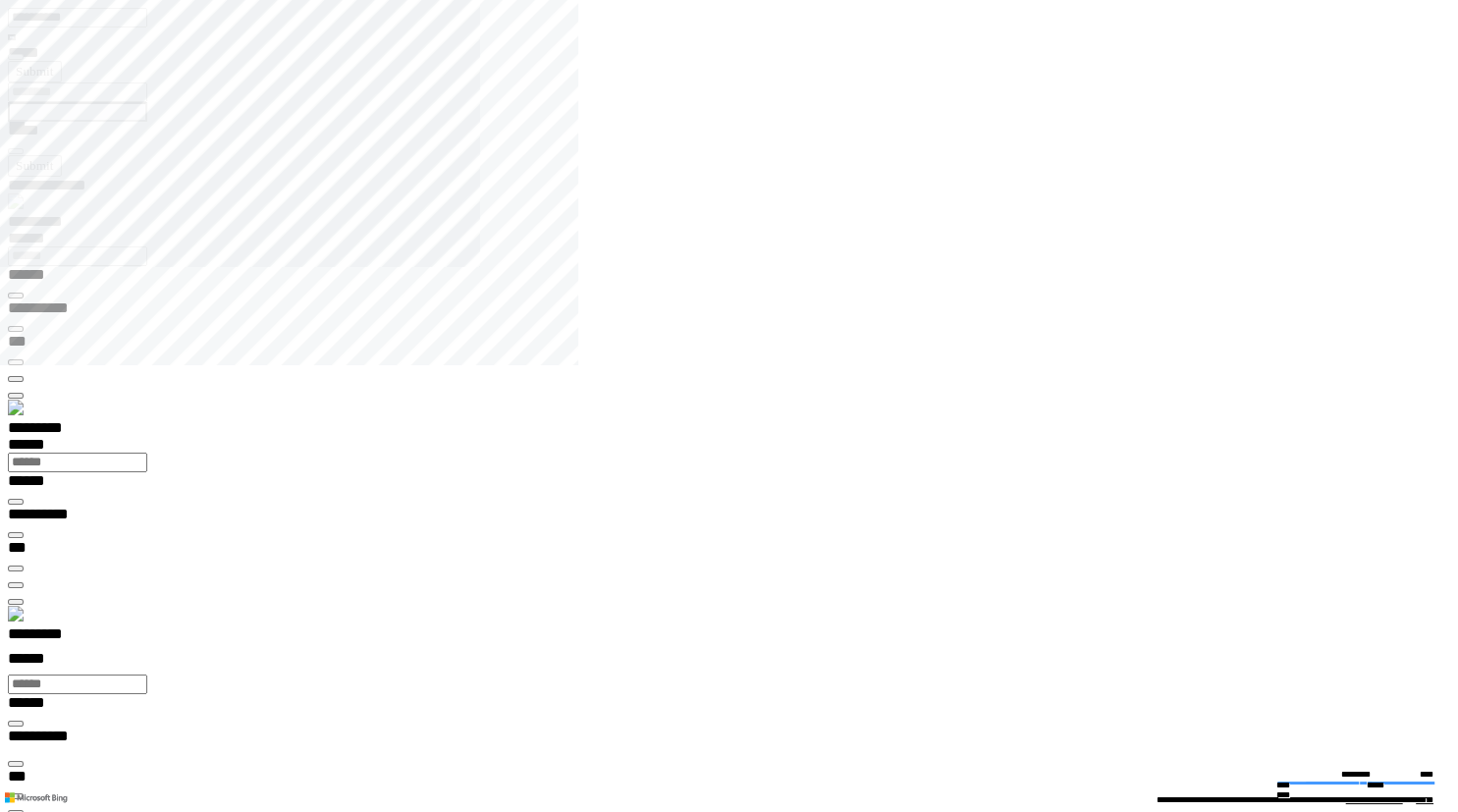 click on "**********" at bounding box center (69, 13628) 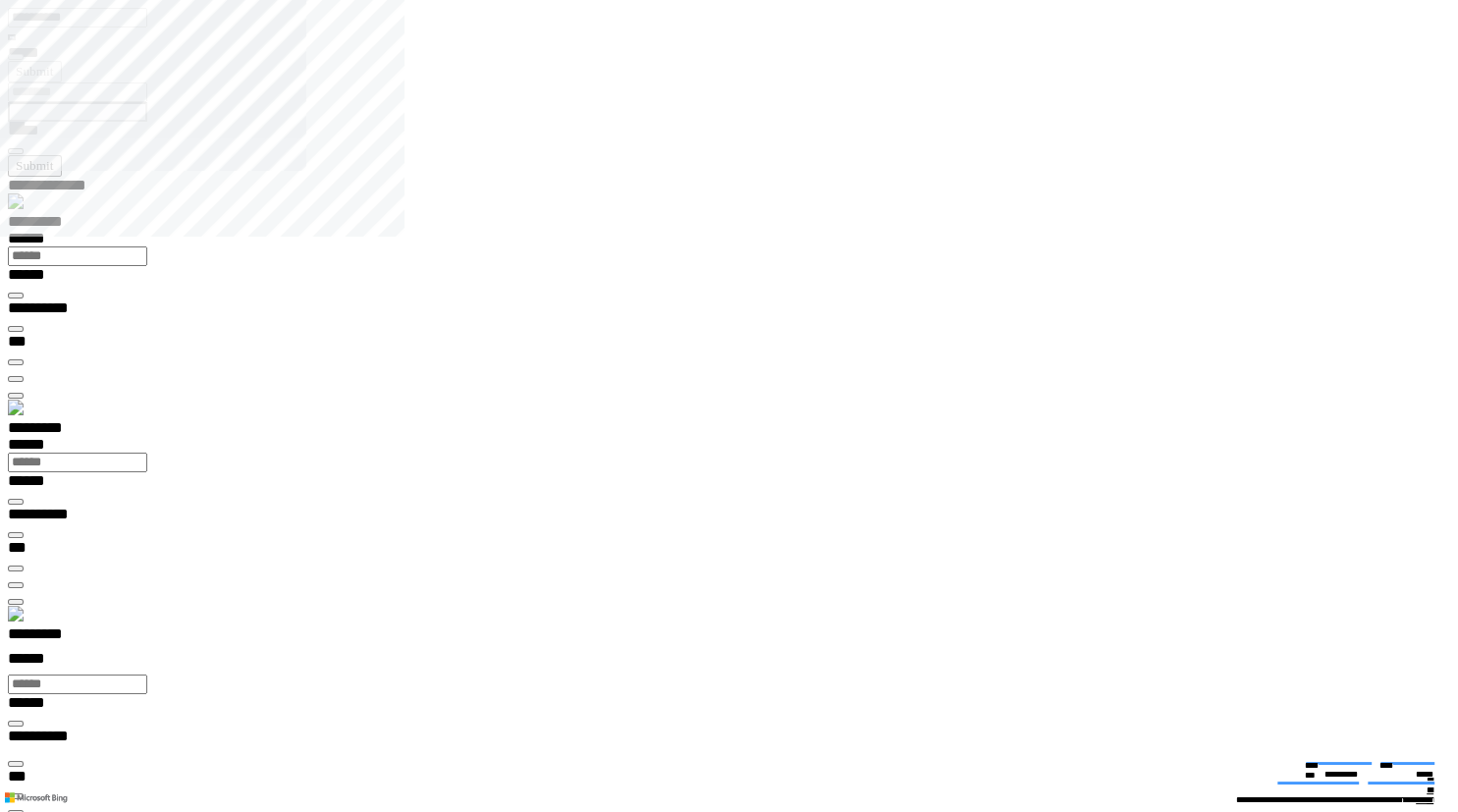 click on "**********" at bounding box center [69, 19417] 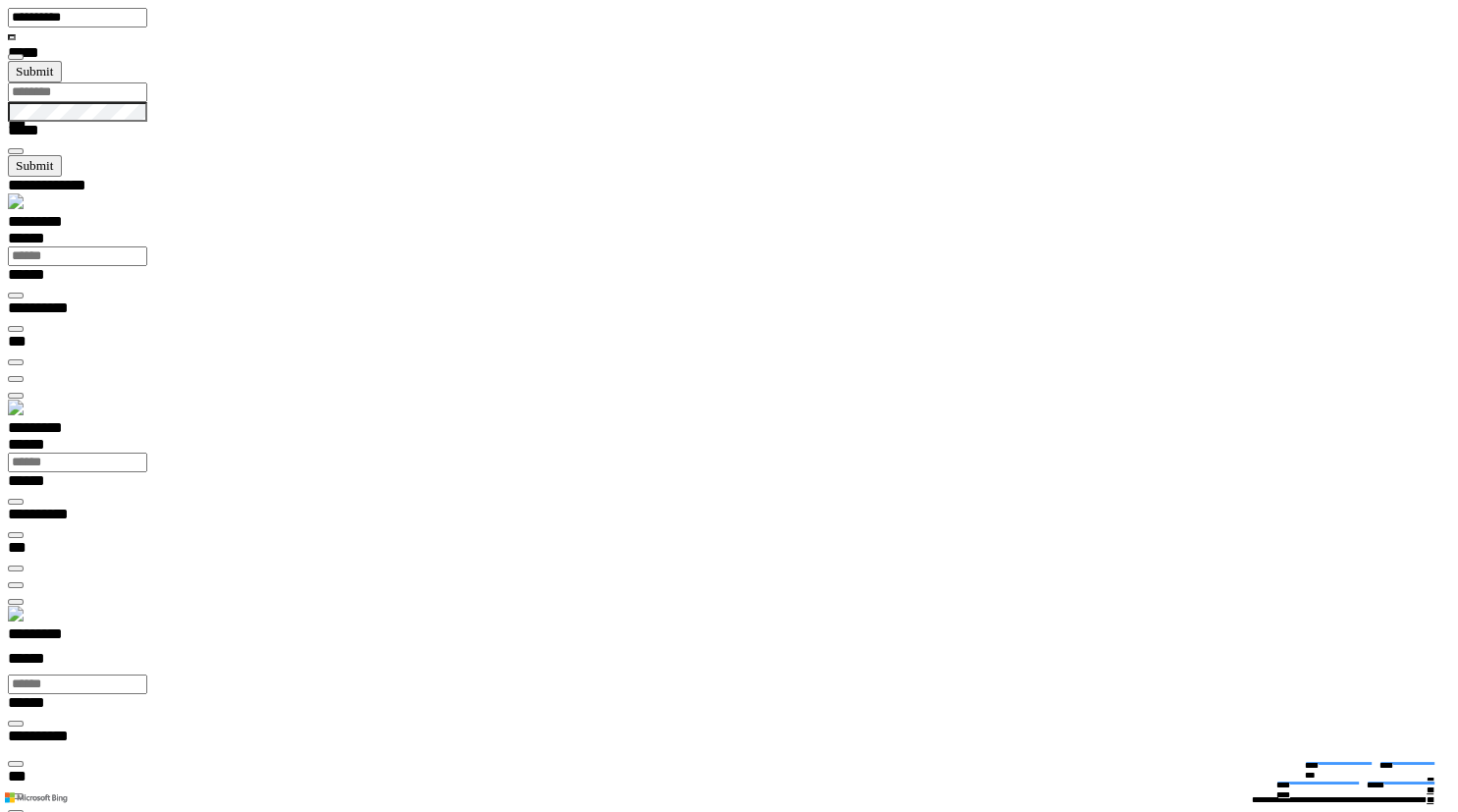 click on "**********" at bounding box center [736, 22745] 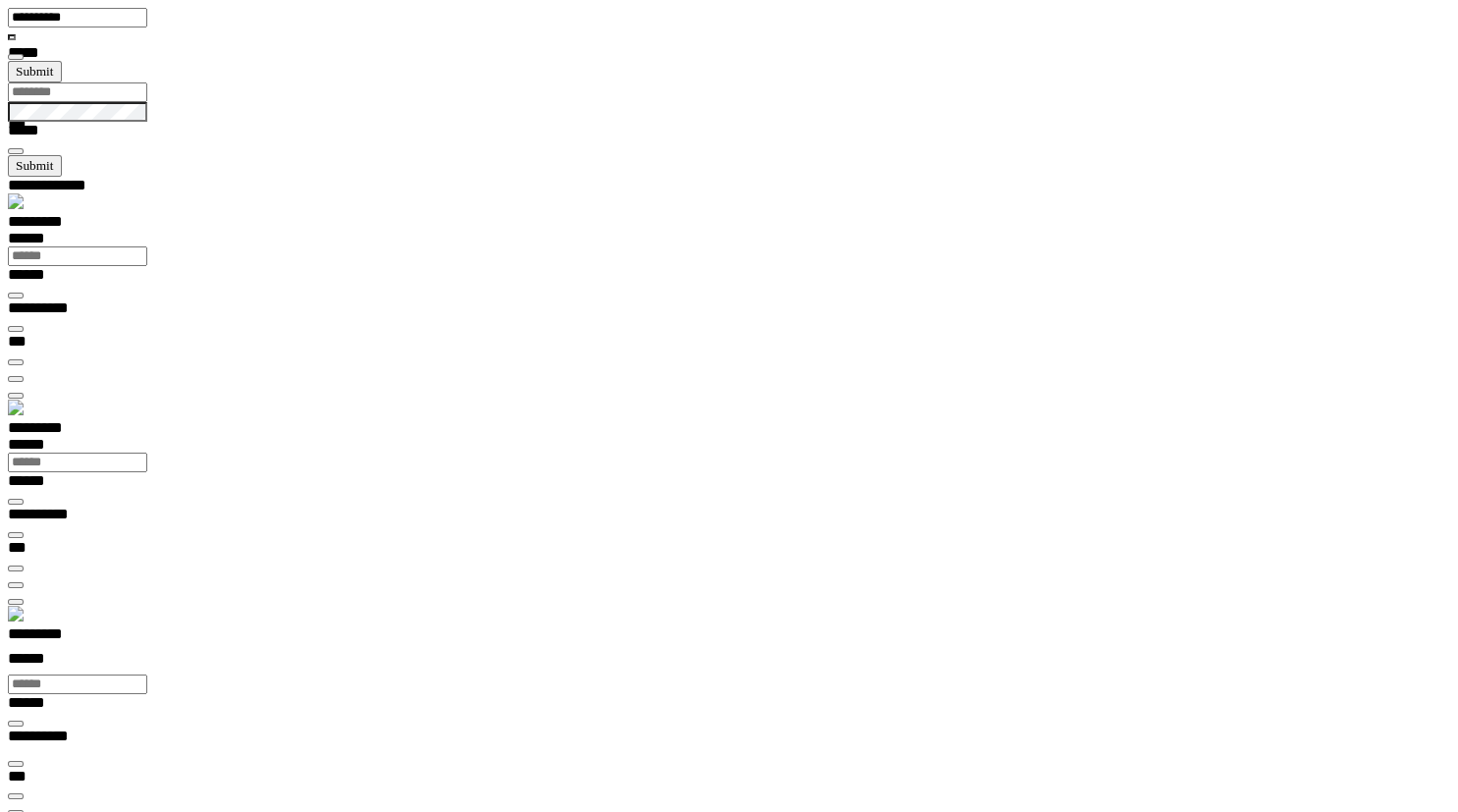 scroll, scrollTop: 97476, scrollLeft: 97985, axis: both 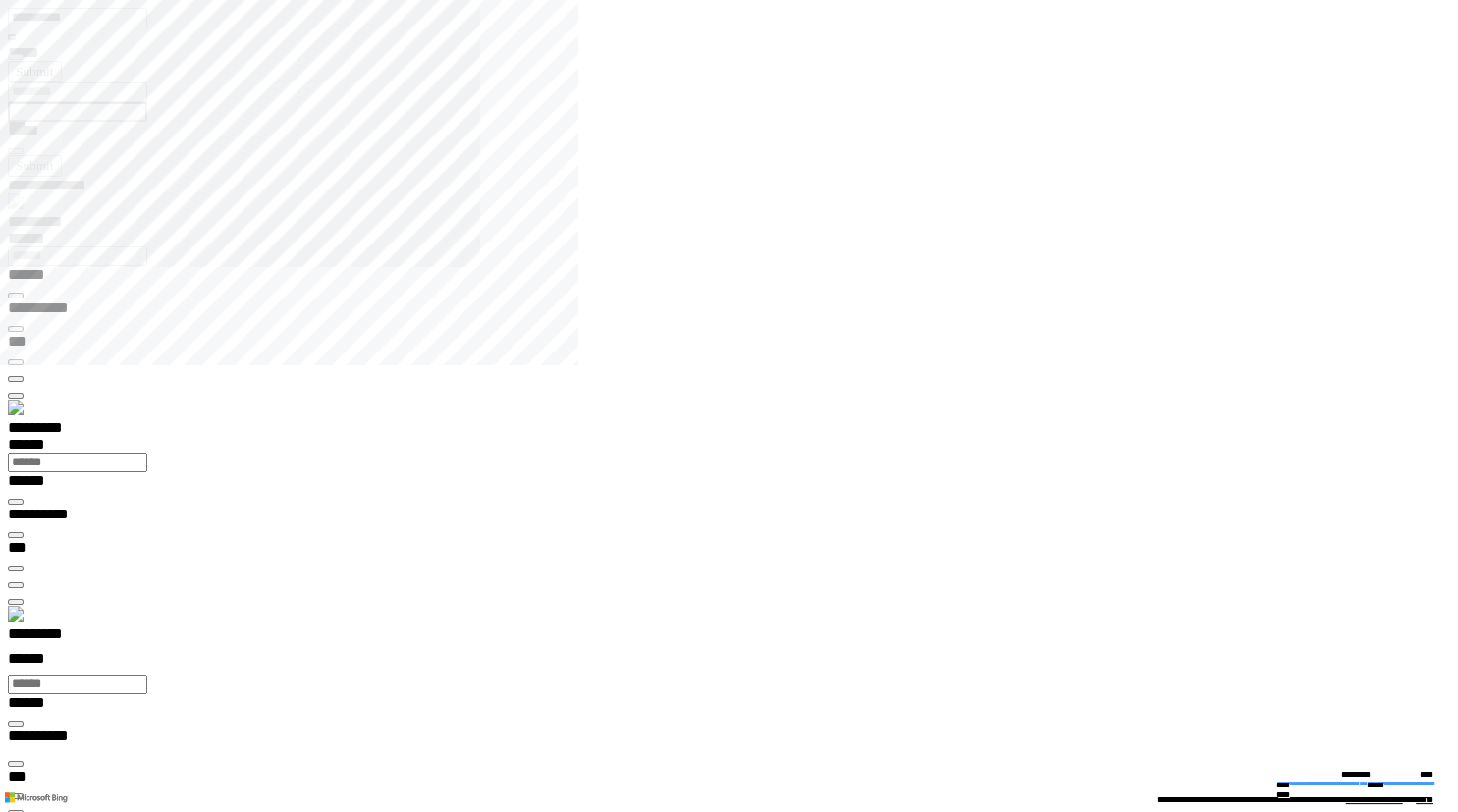 click at bounding box center (736, 13524) 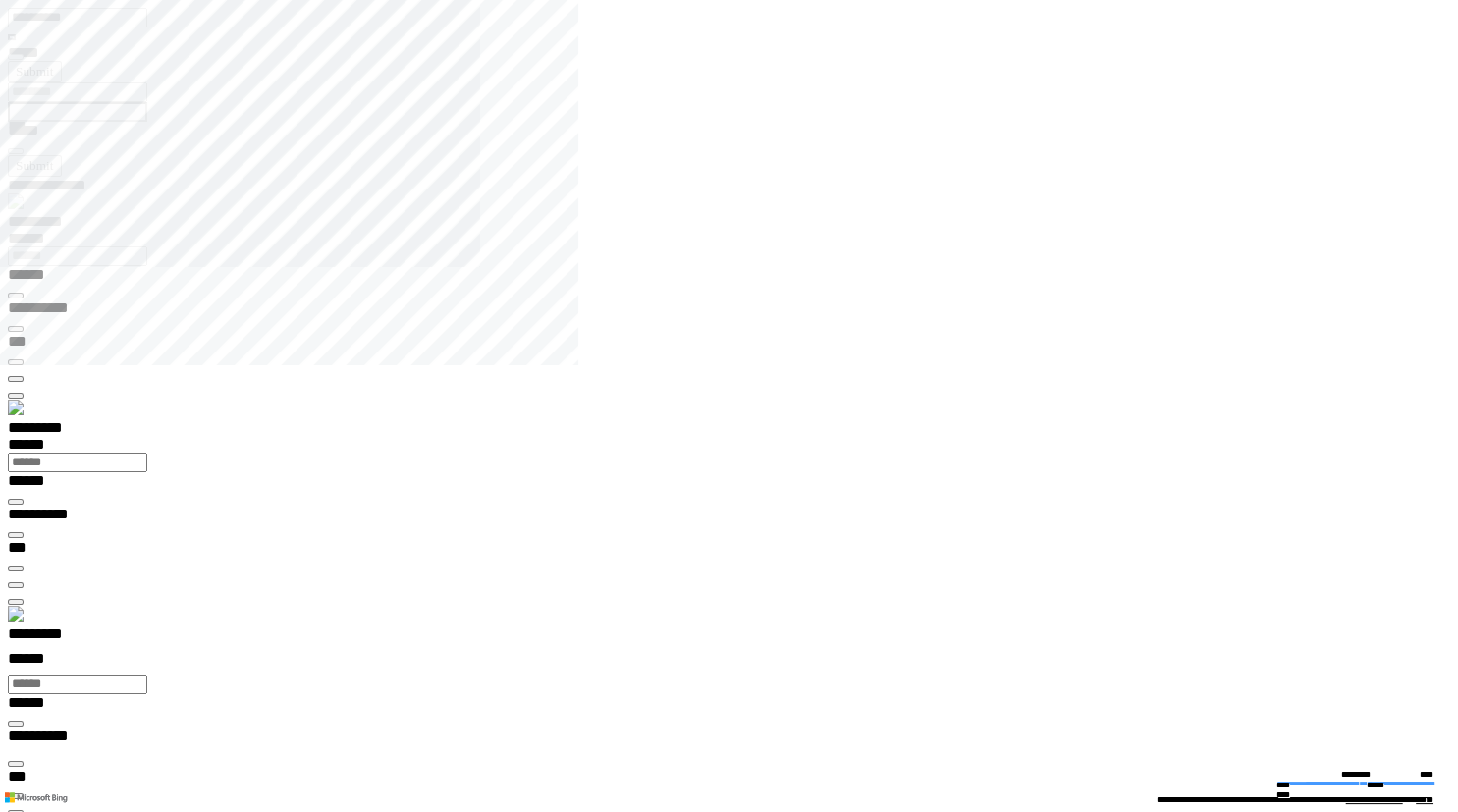 scroll, scrollTop: 97931, scrollLeft: 97962, axis: both 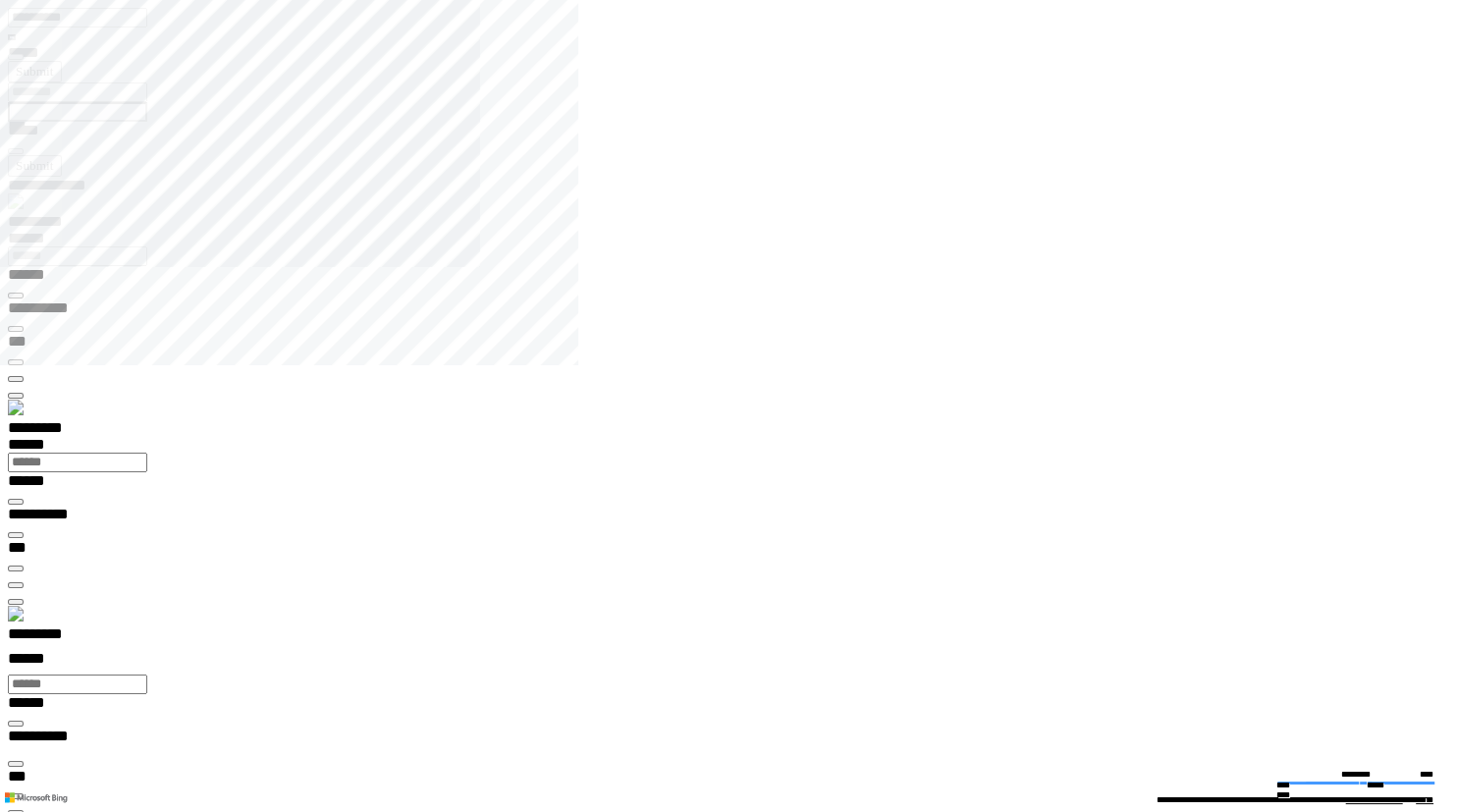 click on "*" at bounding box center (844, 27043) 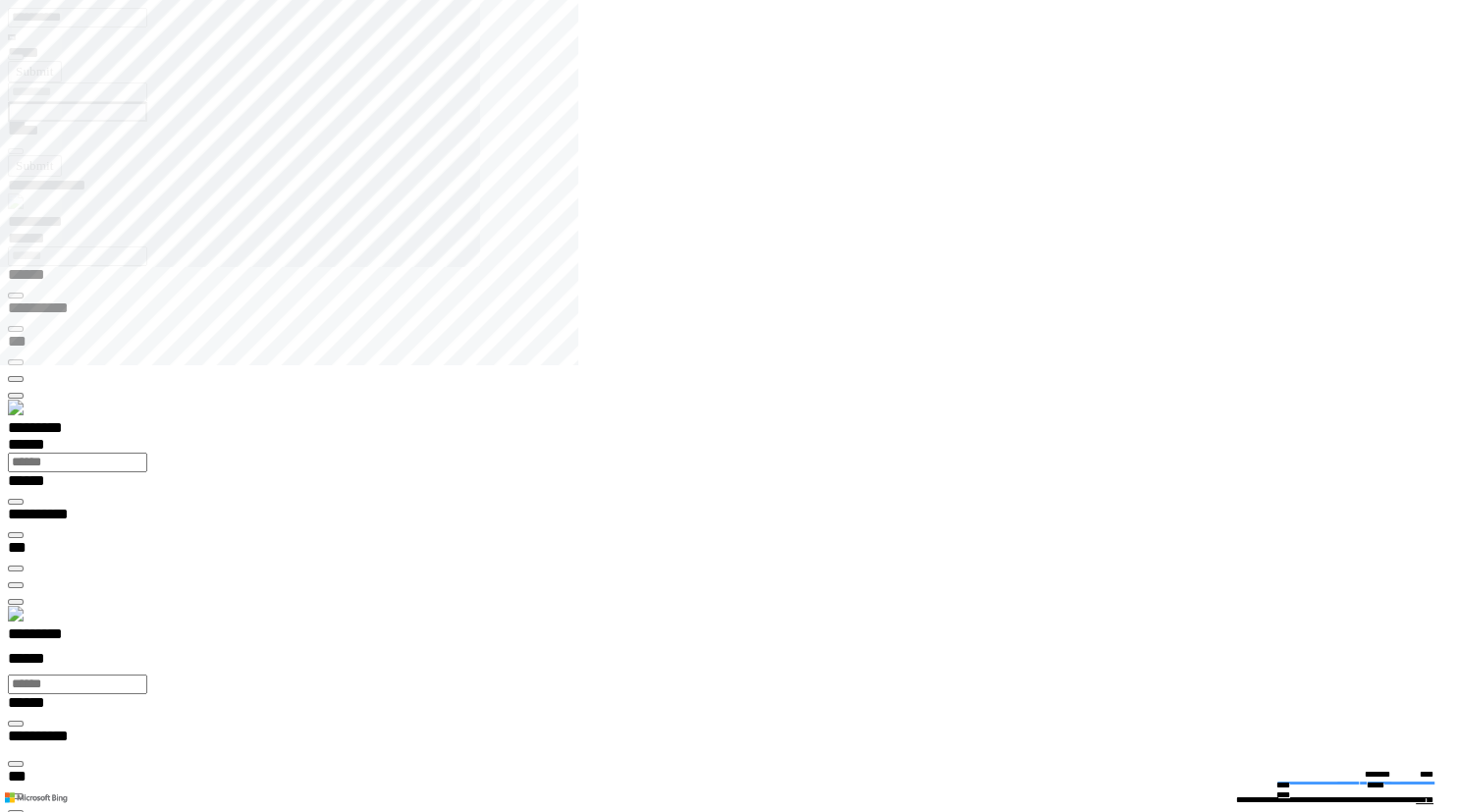 click at bounding box center (16, 13597) 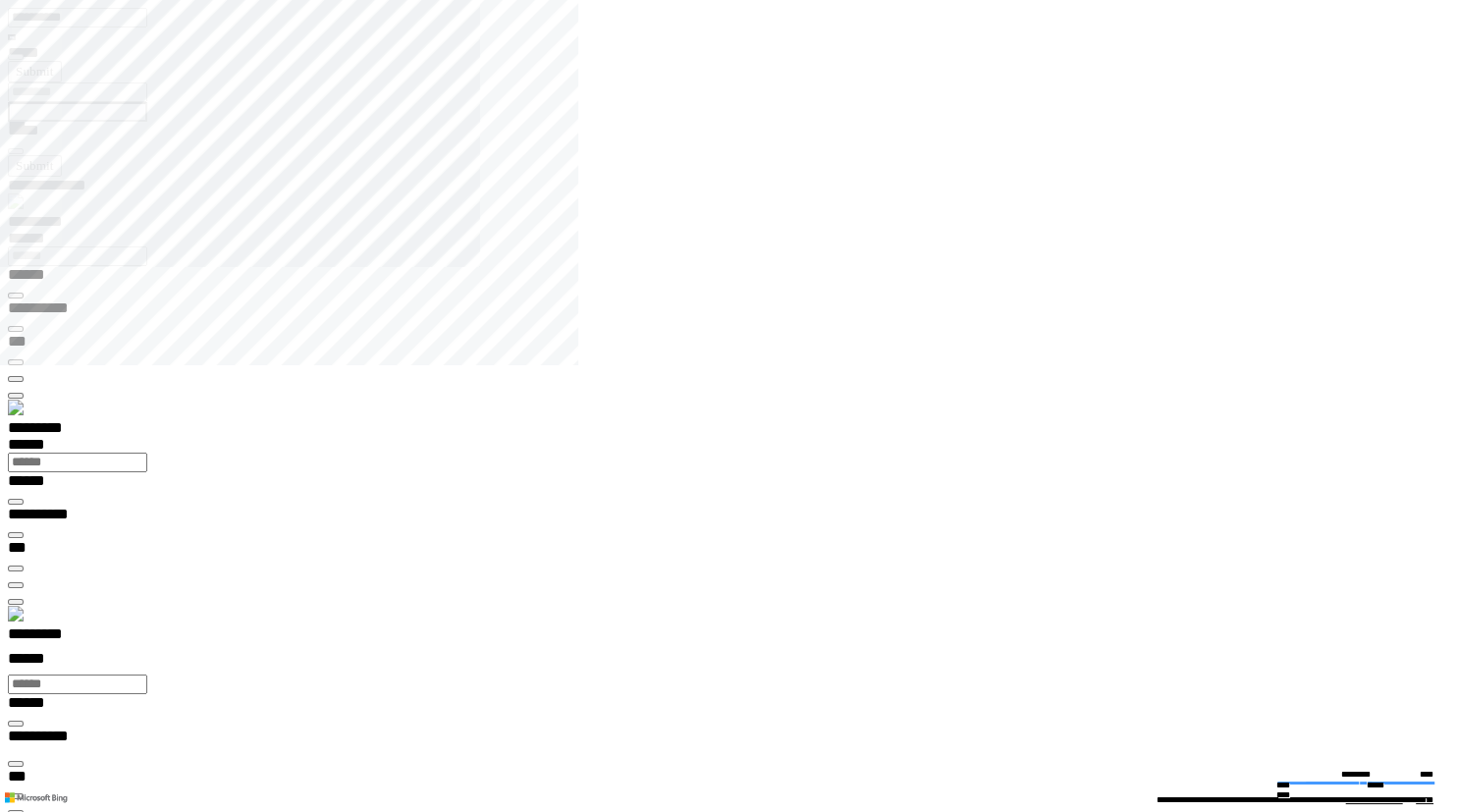 click at bounding box center (16, 13597) 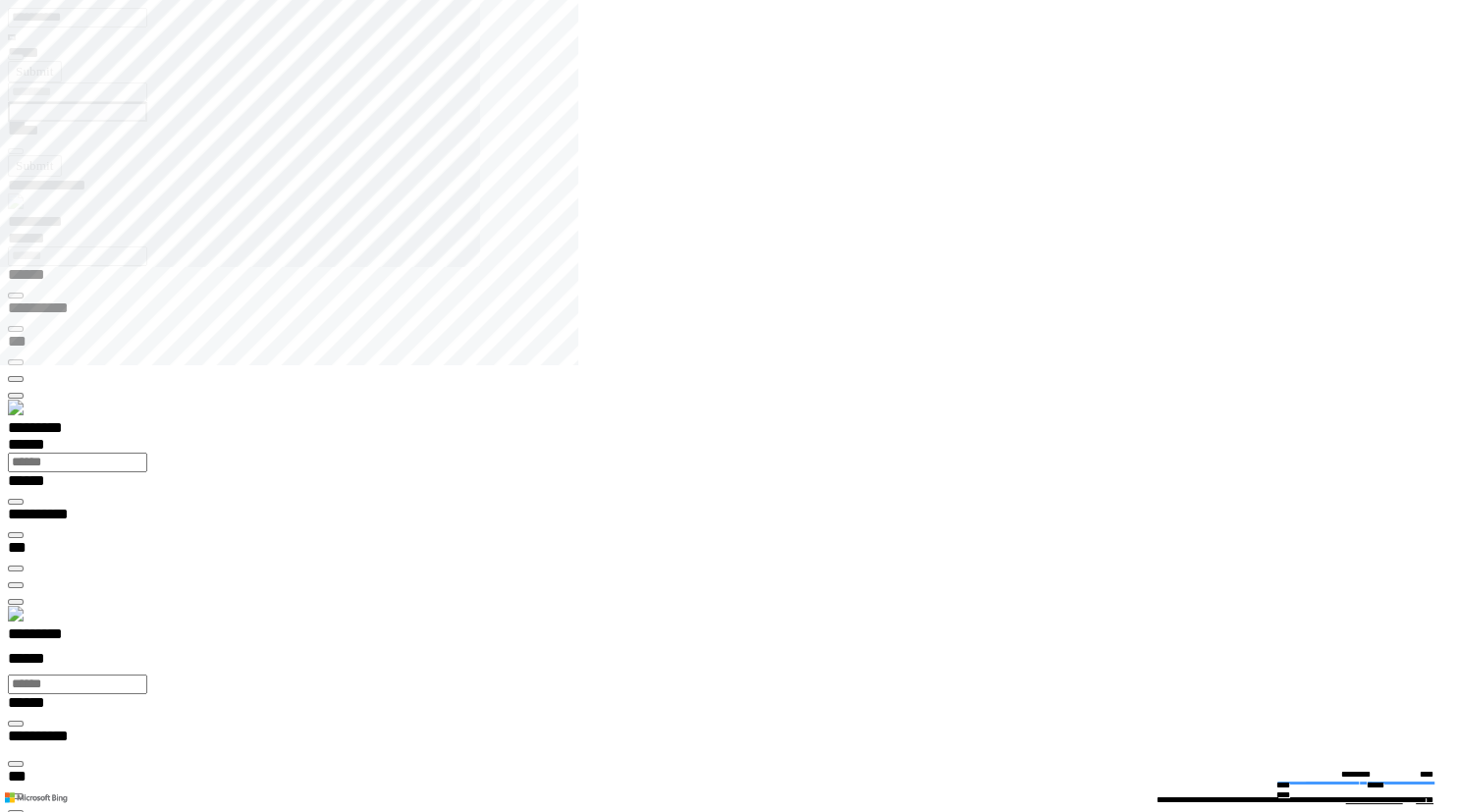 click at bounding box center [16, 13597] 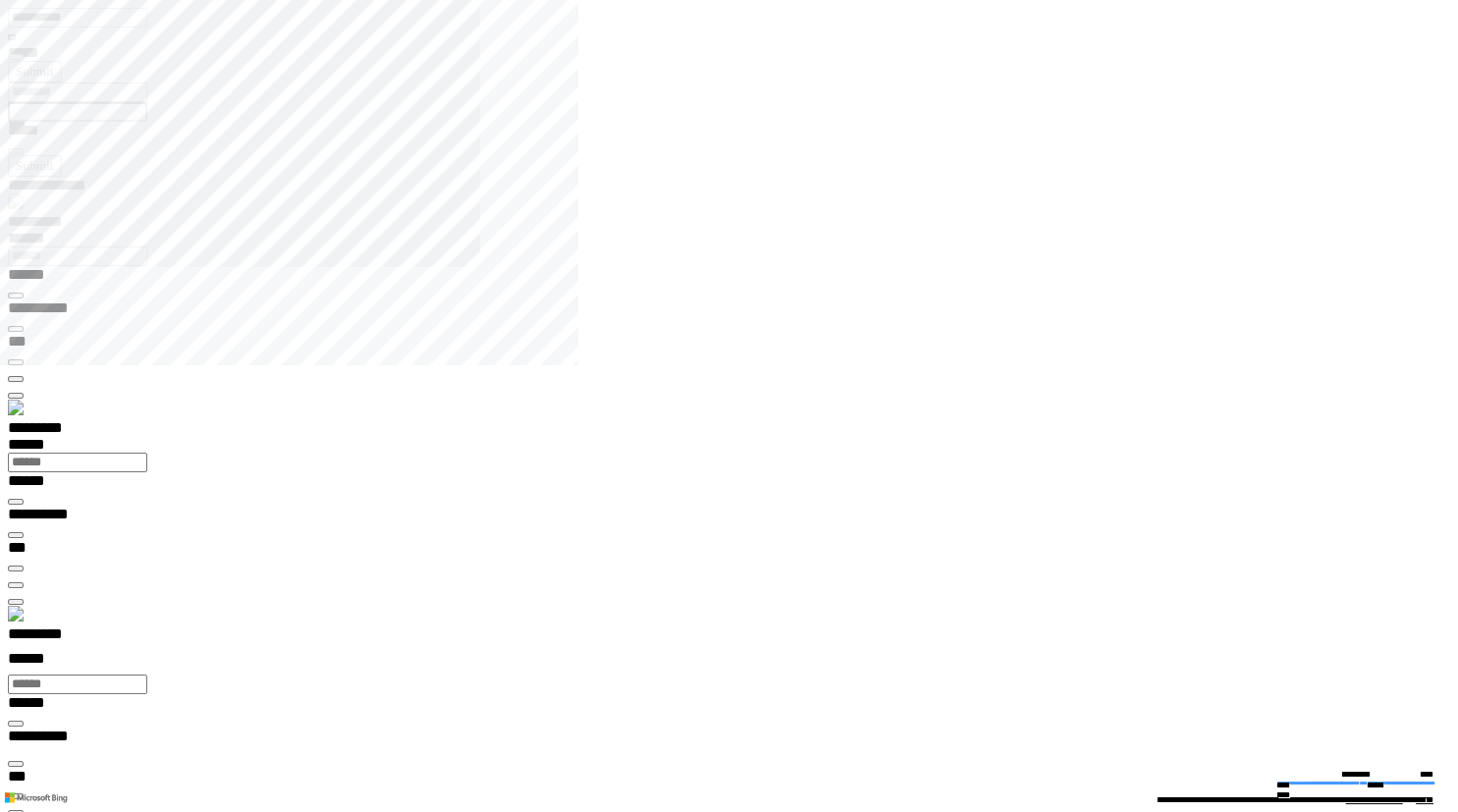 type on "**********" 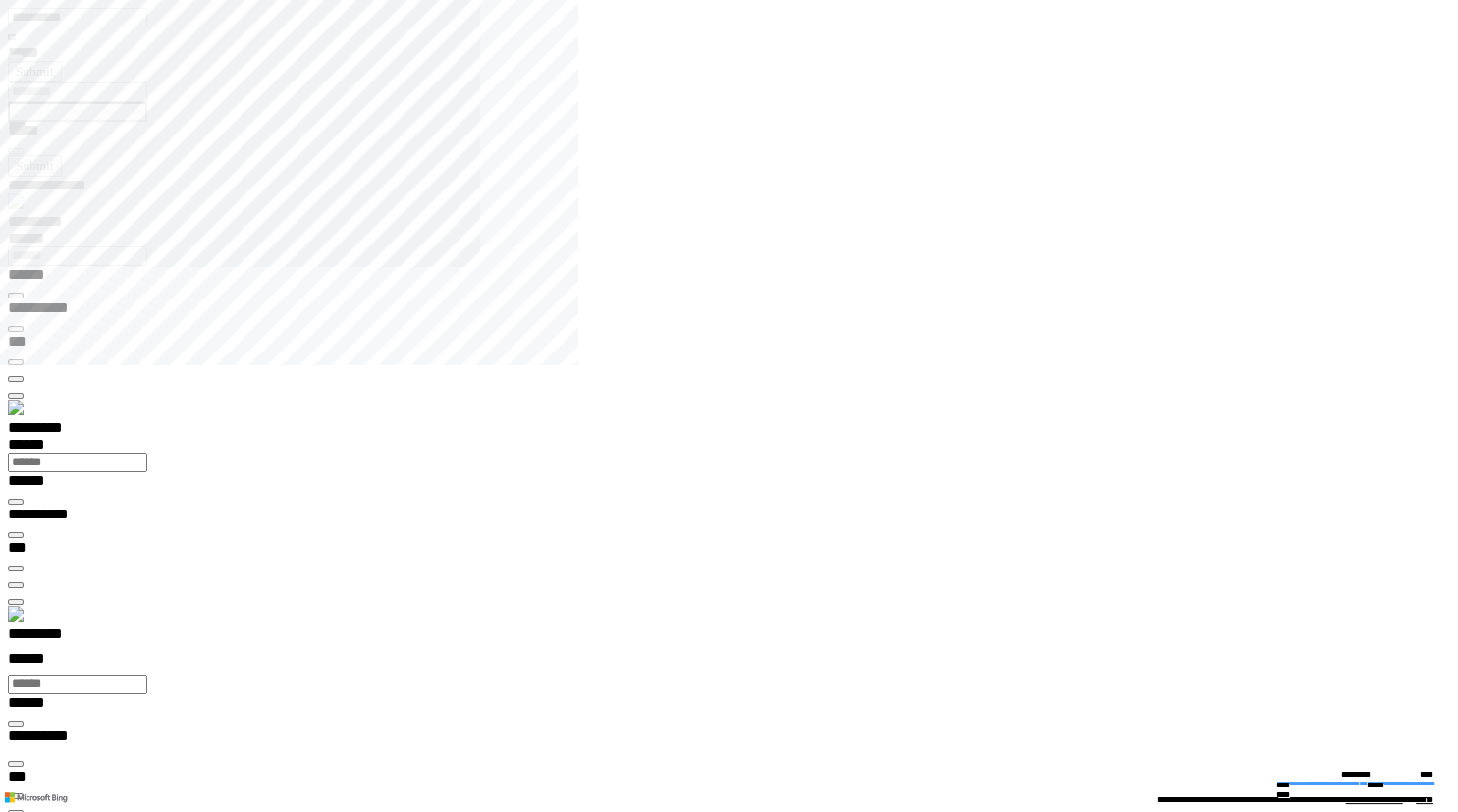 scroll, scrollTop: 97957, scrollLeft: 98053, axis: both 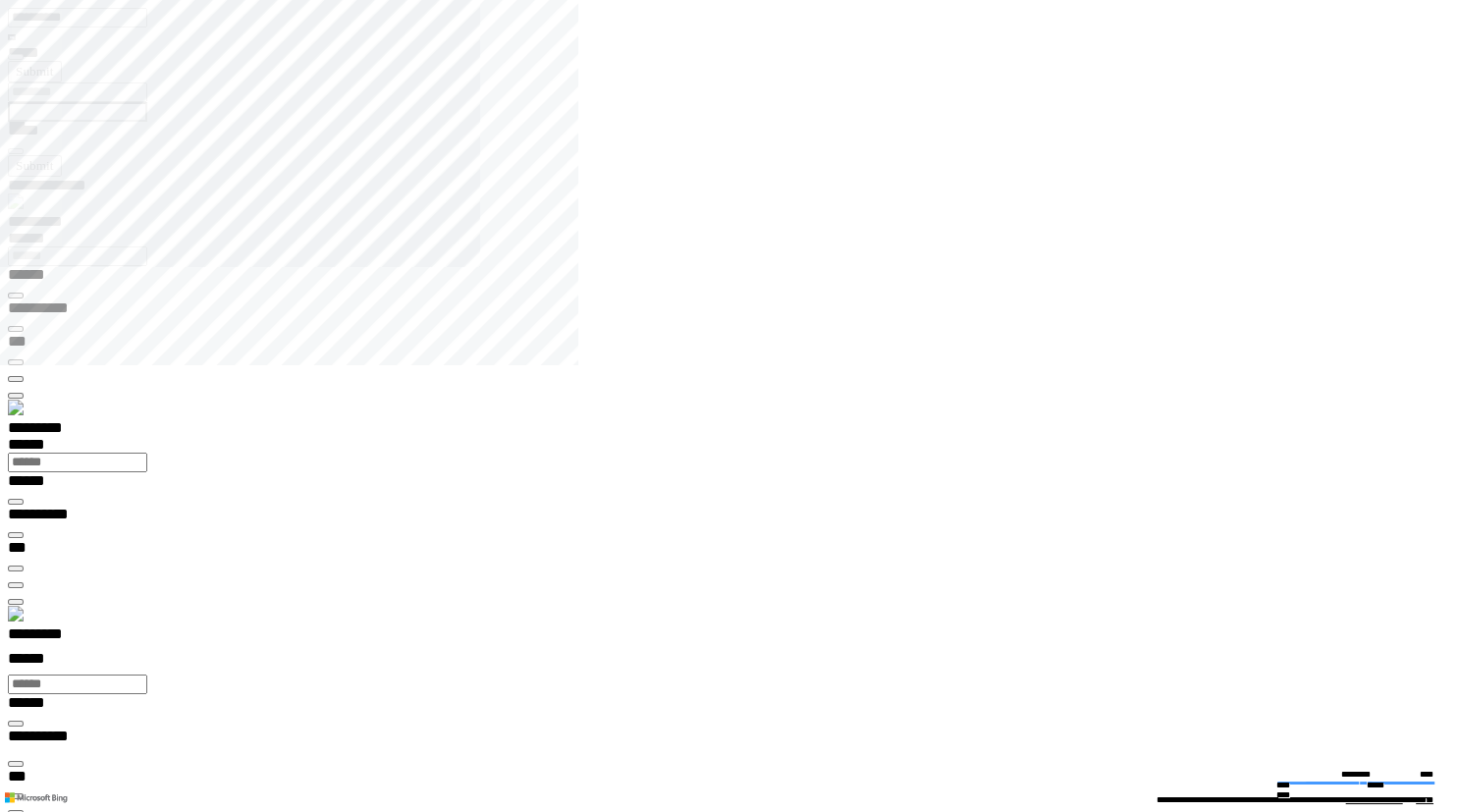click on "******" at bounding box center [1283, 26276] 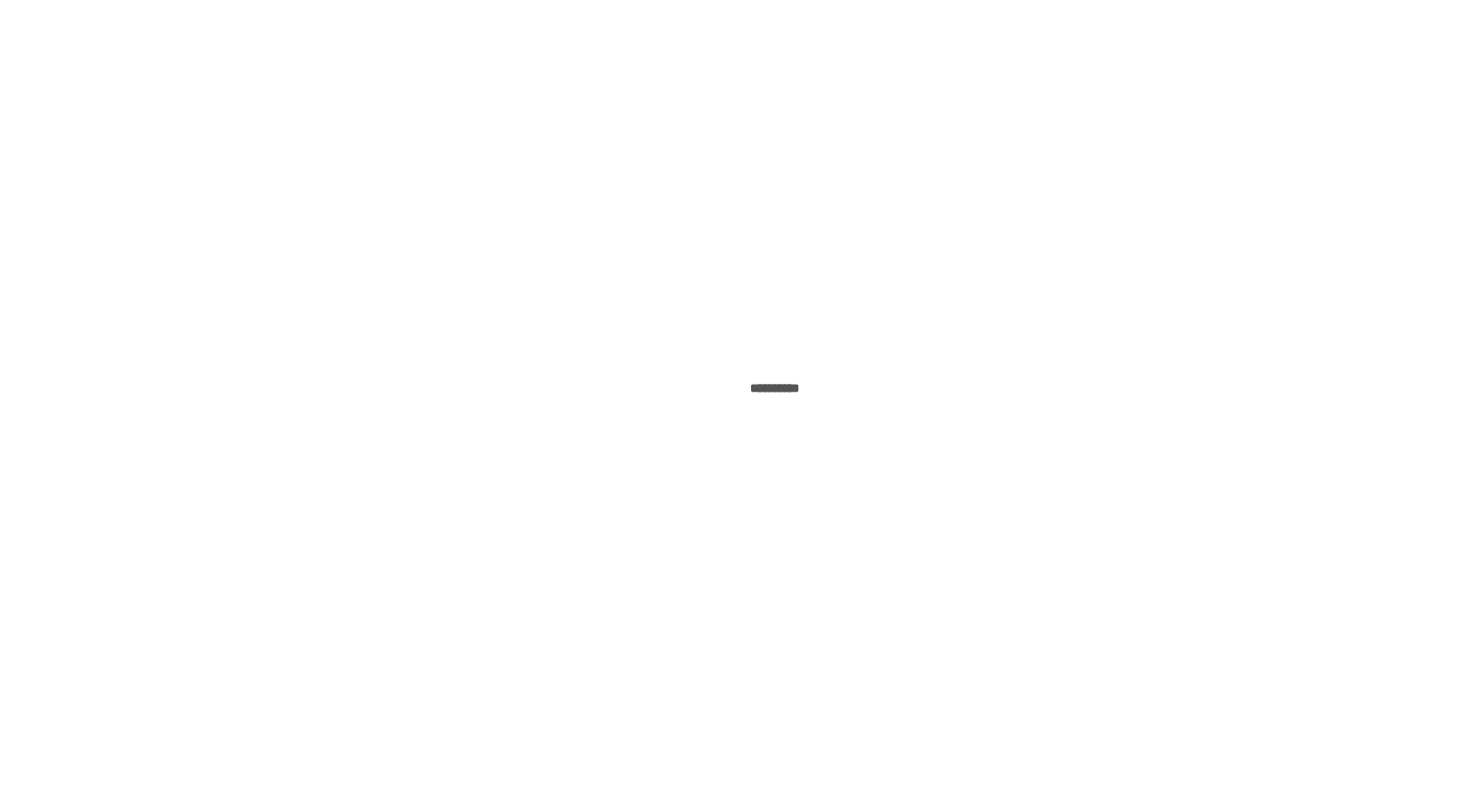 scroll, scrollTop: 0, scrollLeft: 0, axis: both 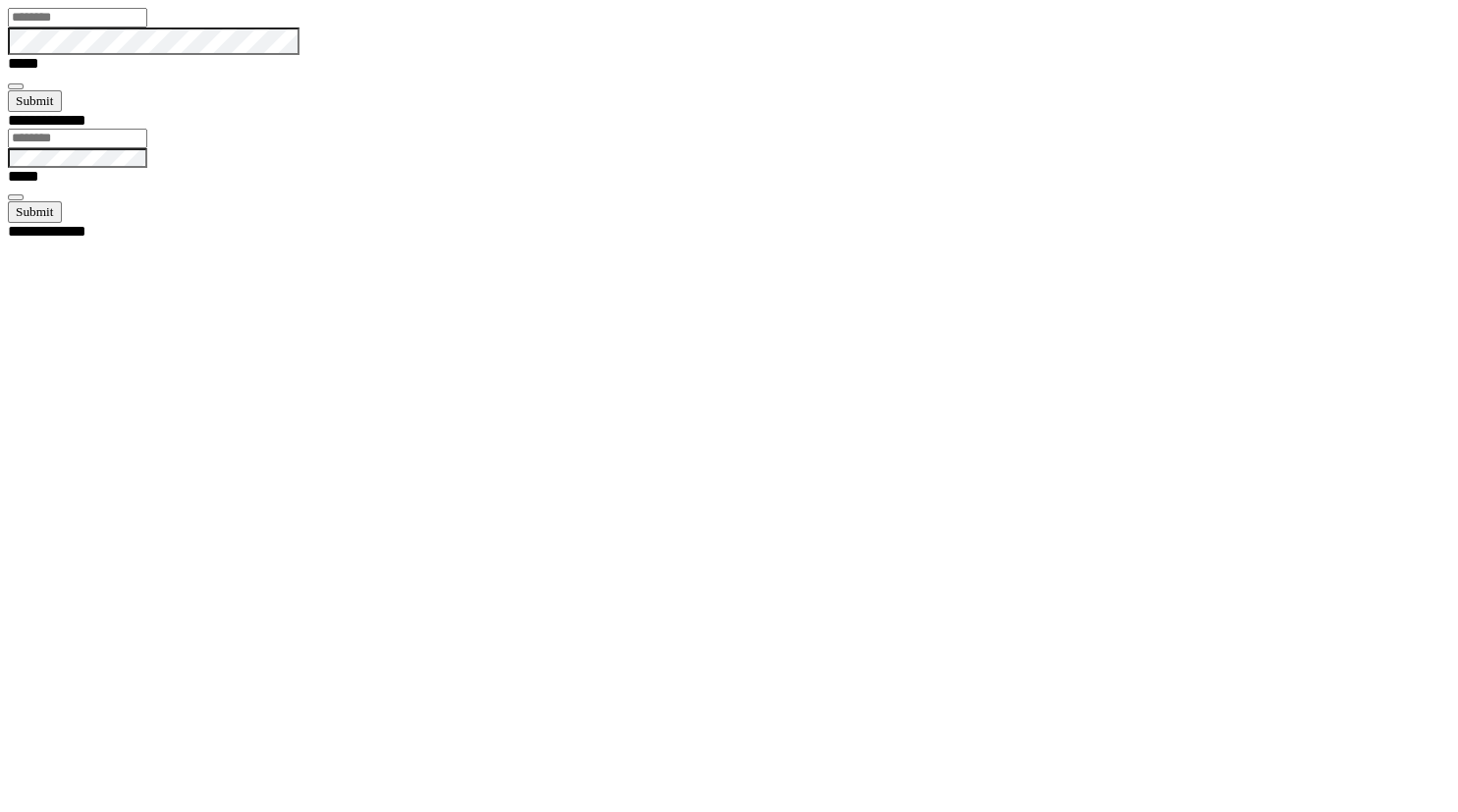 click at bounding box center (78, 18) 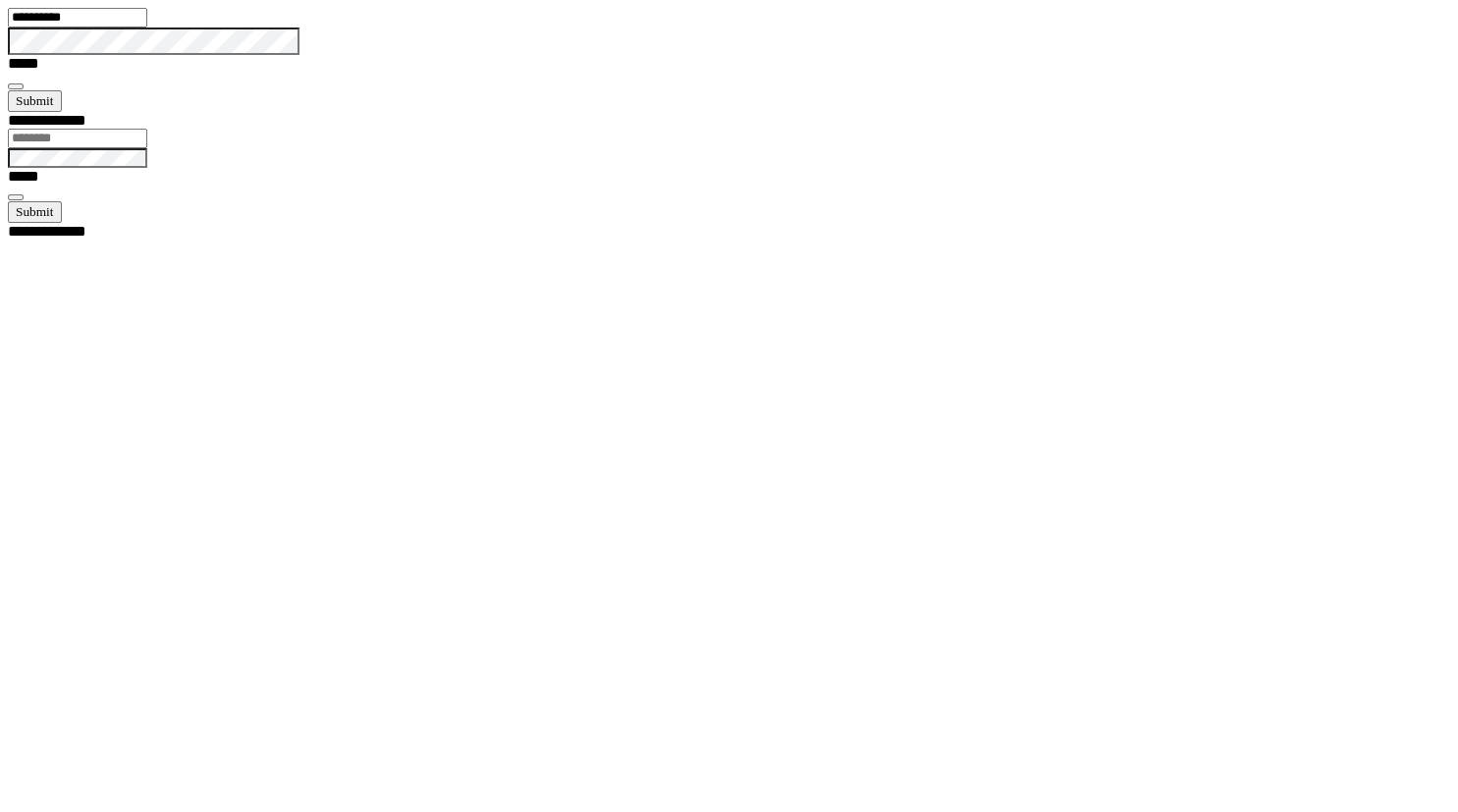 type on "**********" 